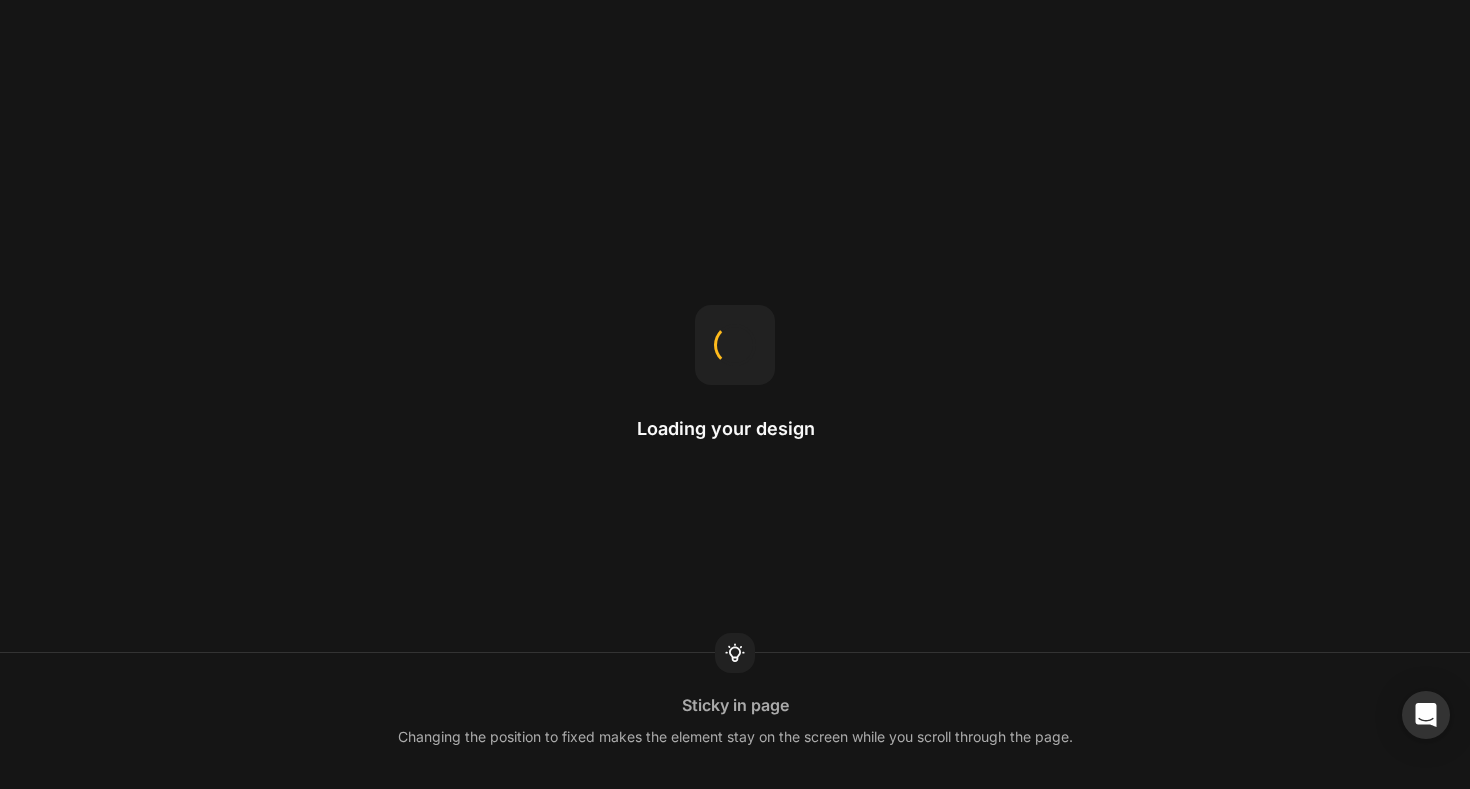 scroll, scrollTop: 0, scrollLeft: 0, axis: both 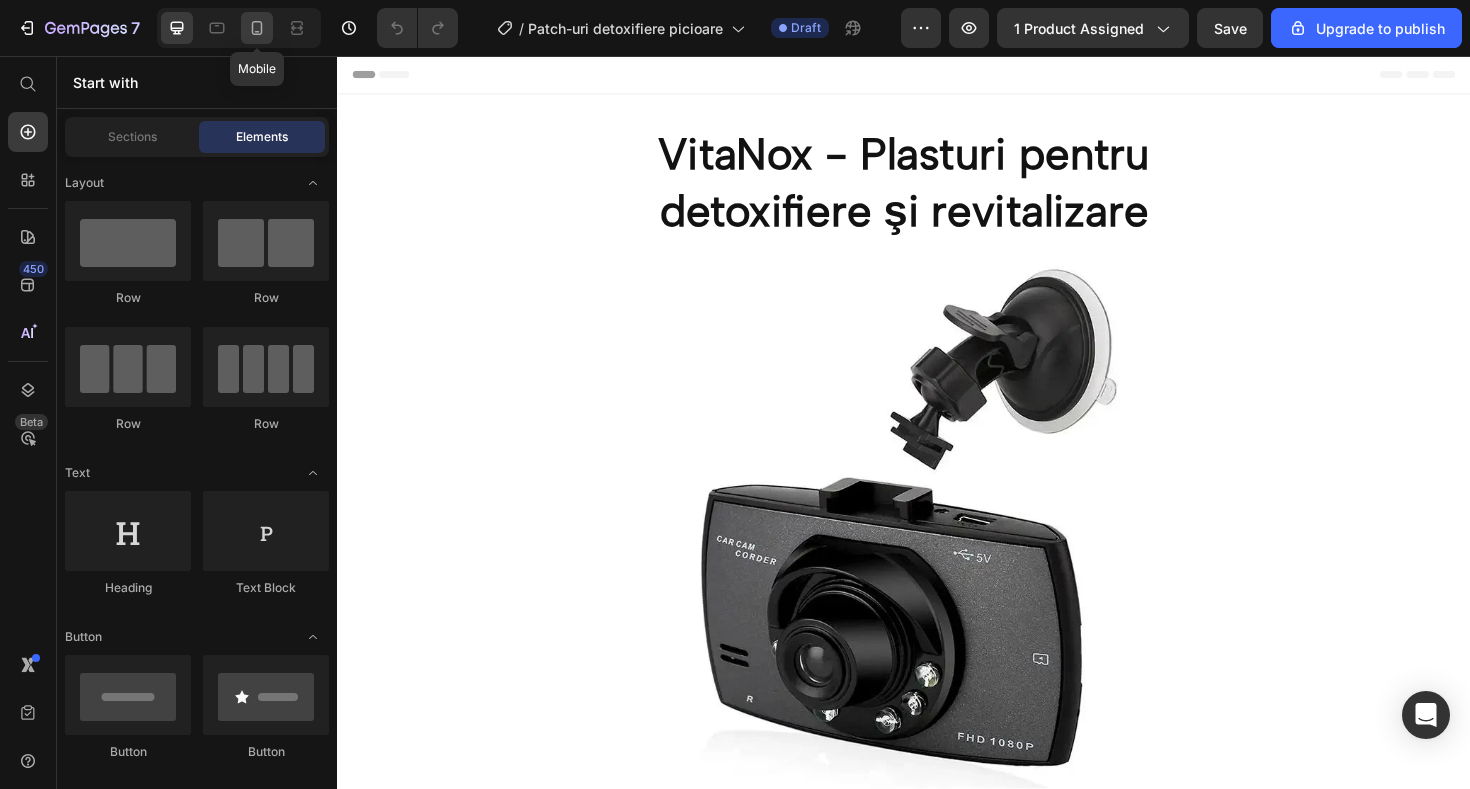 click 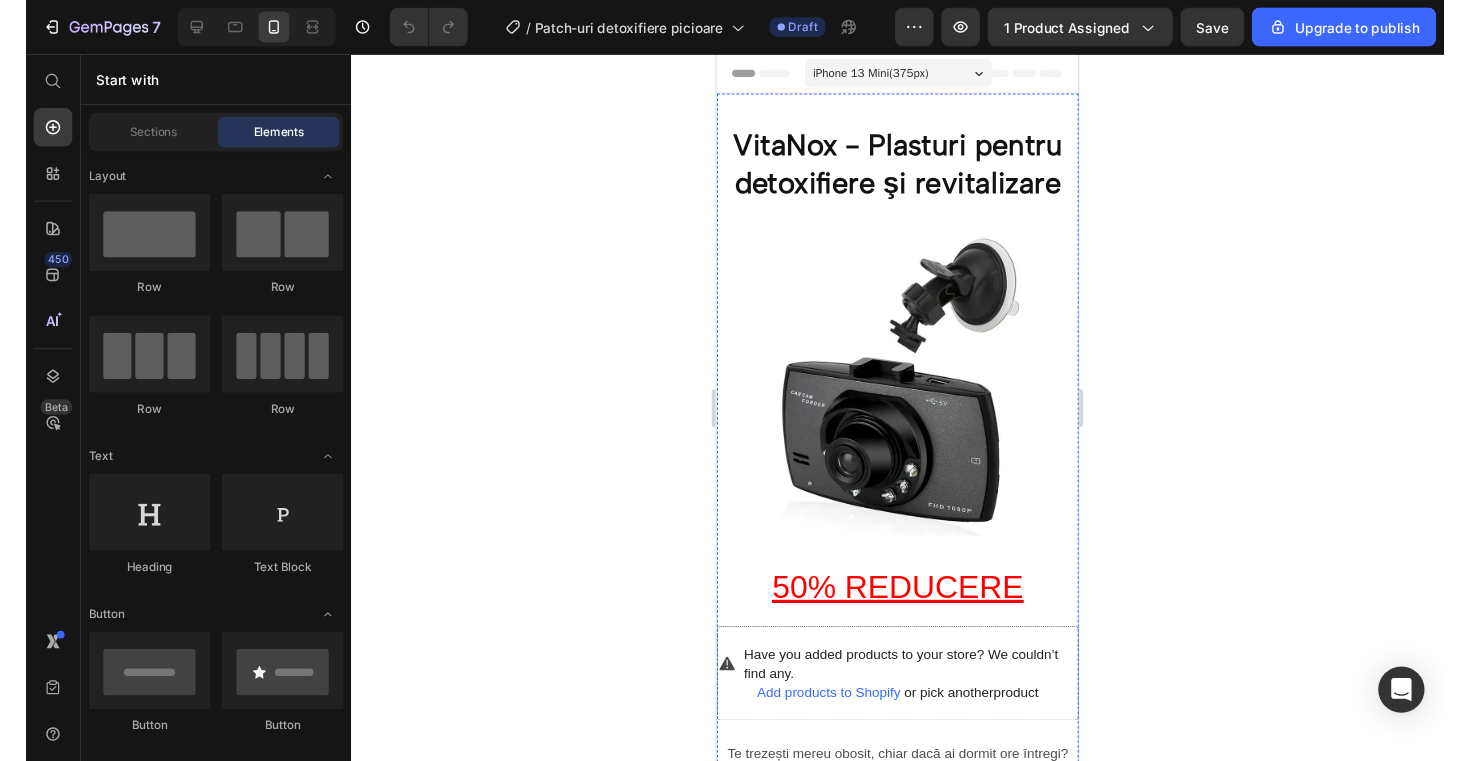 scroll, scrollTop: 0, scrollLeft: 0, axis: both 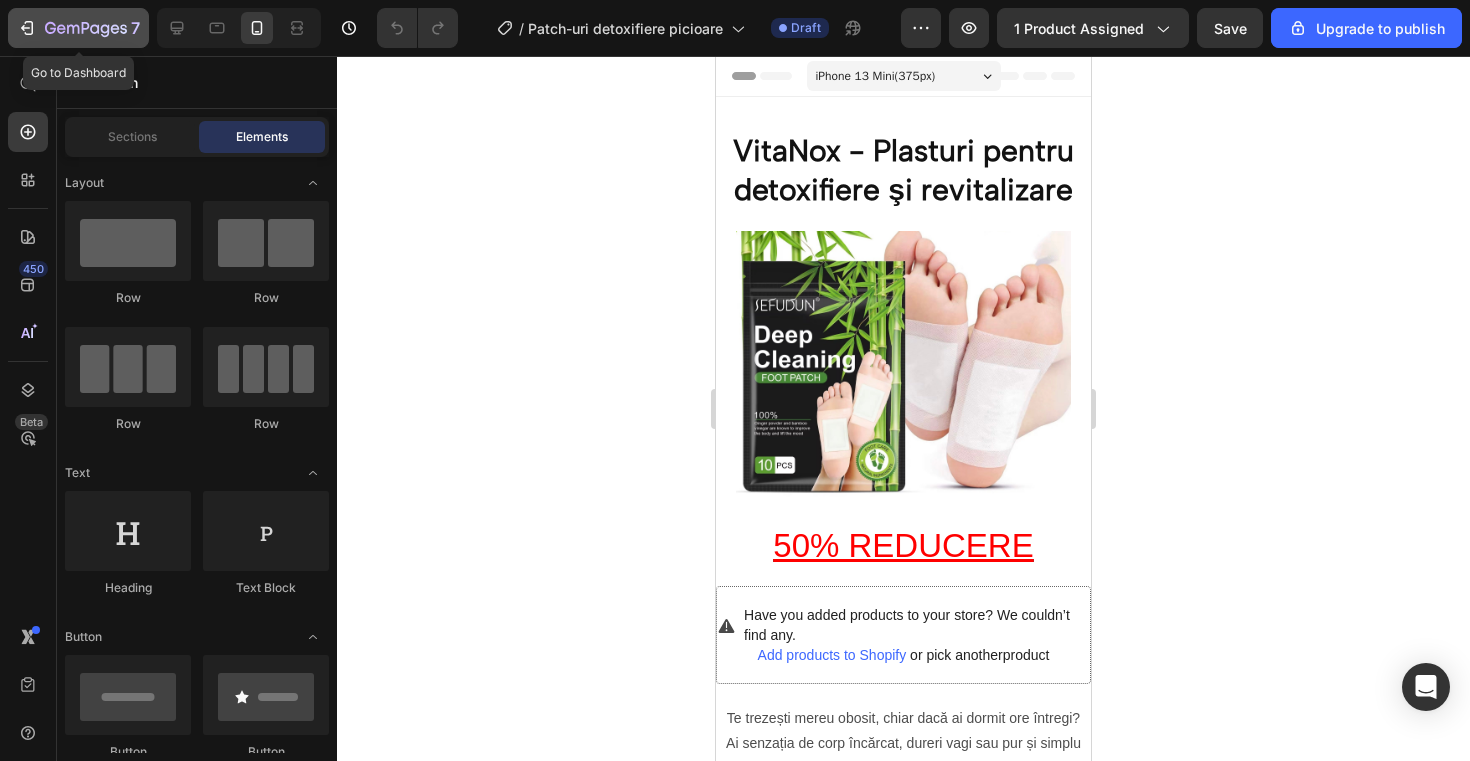 click 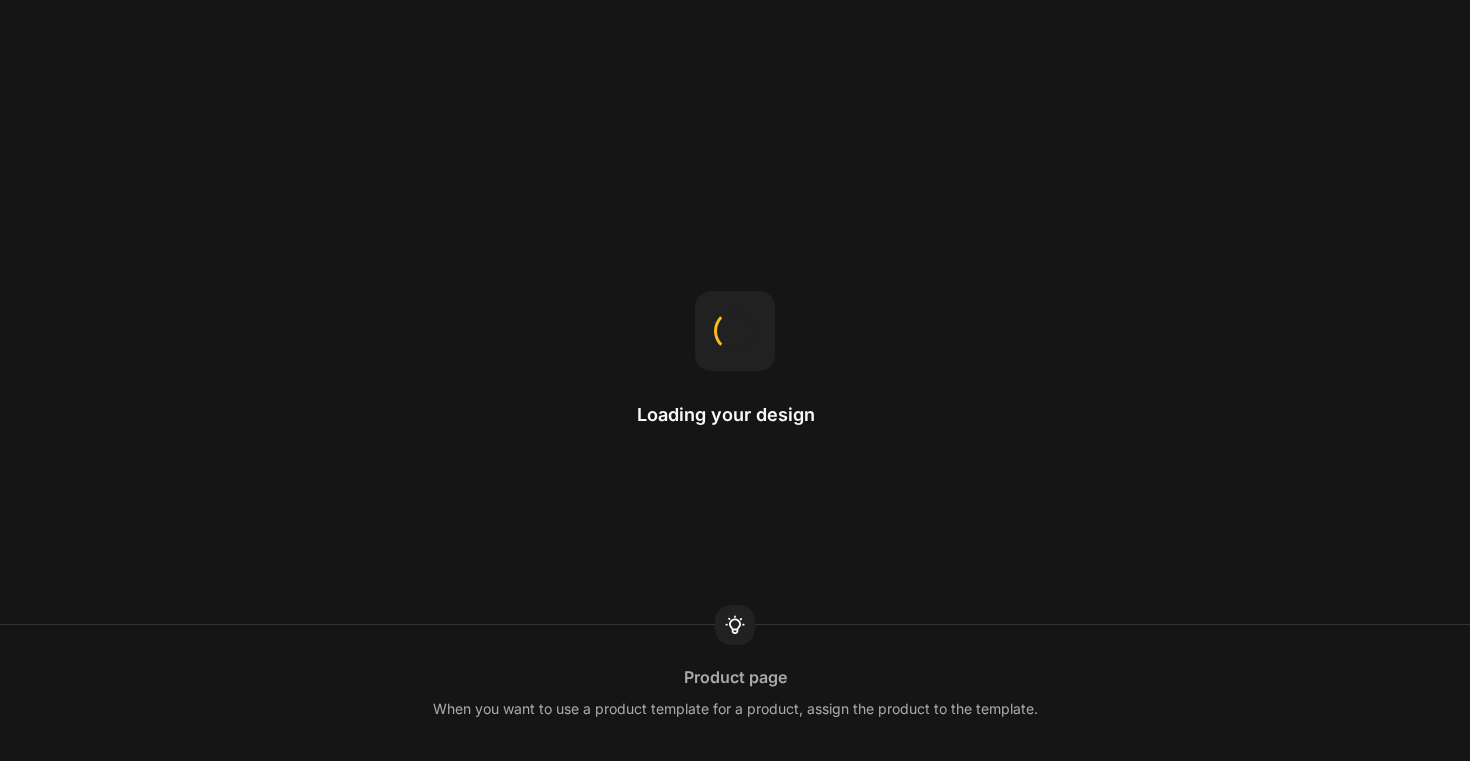 scroll, scrollTop: 0, scrollLeft: 0, axis: both 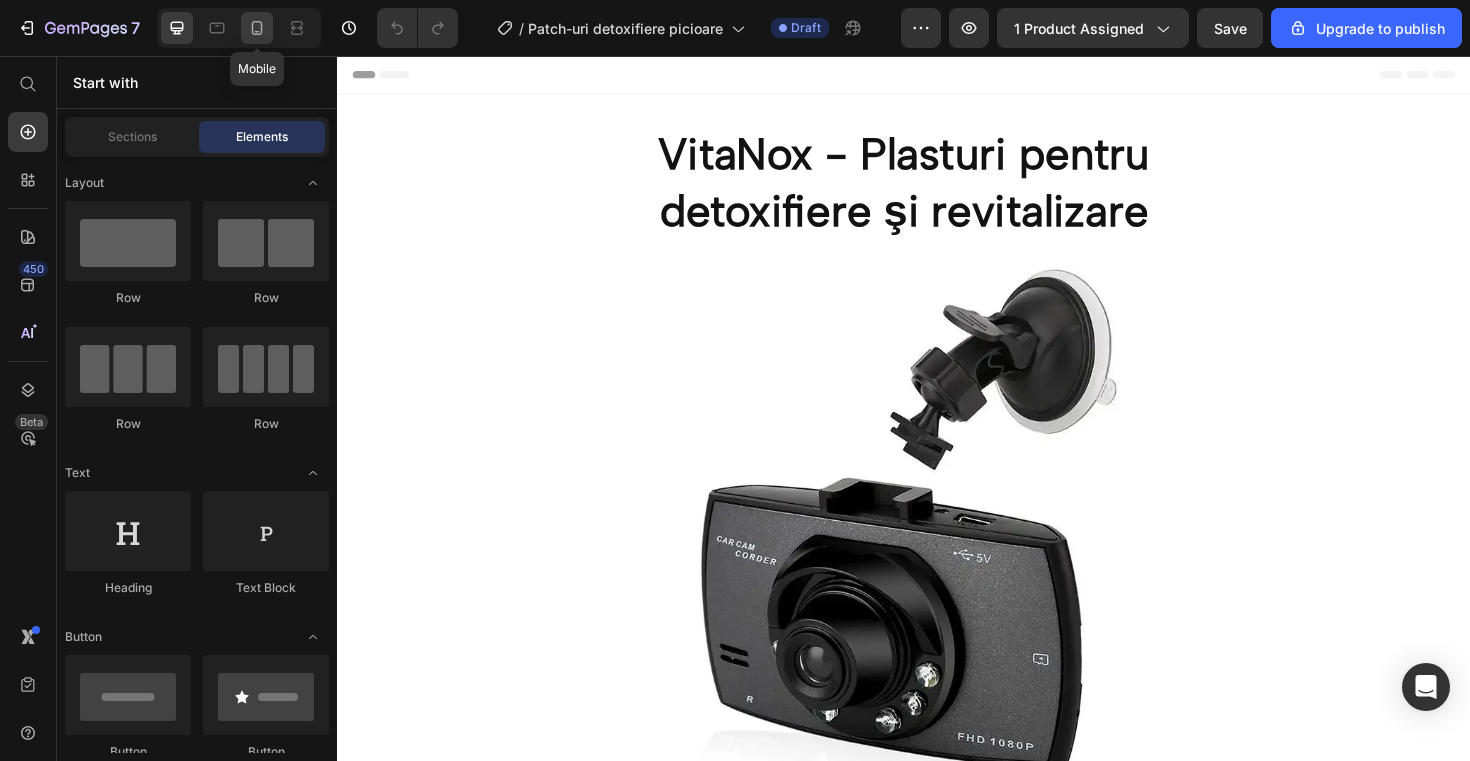 click 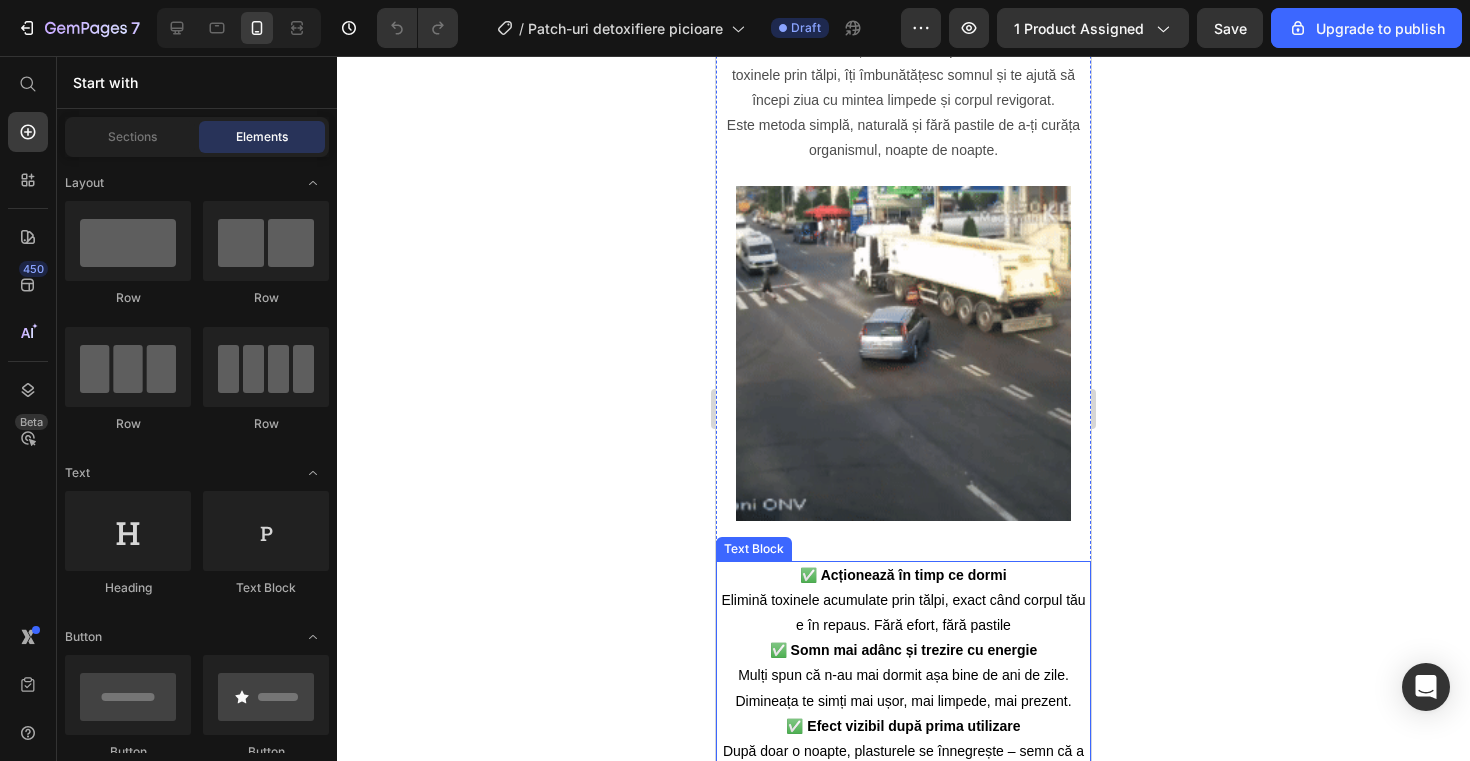 scroll, scrollTop: 813, scrollLeft: 0, axis: vertical 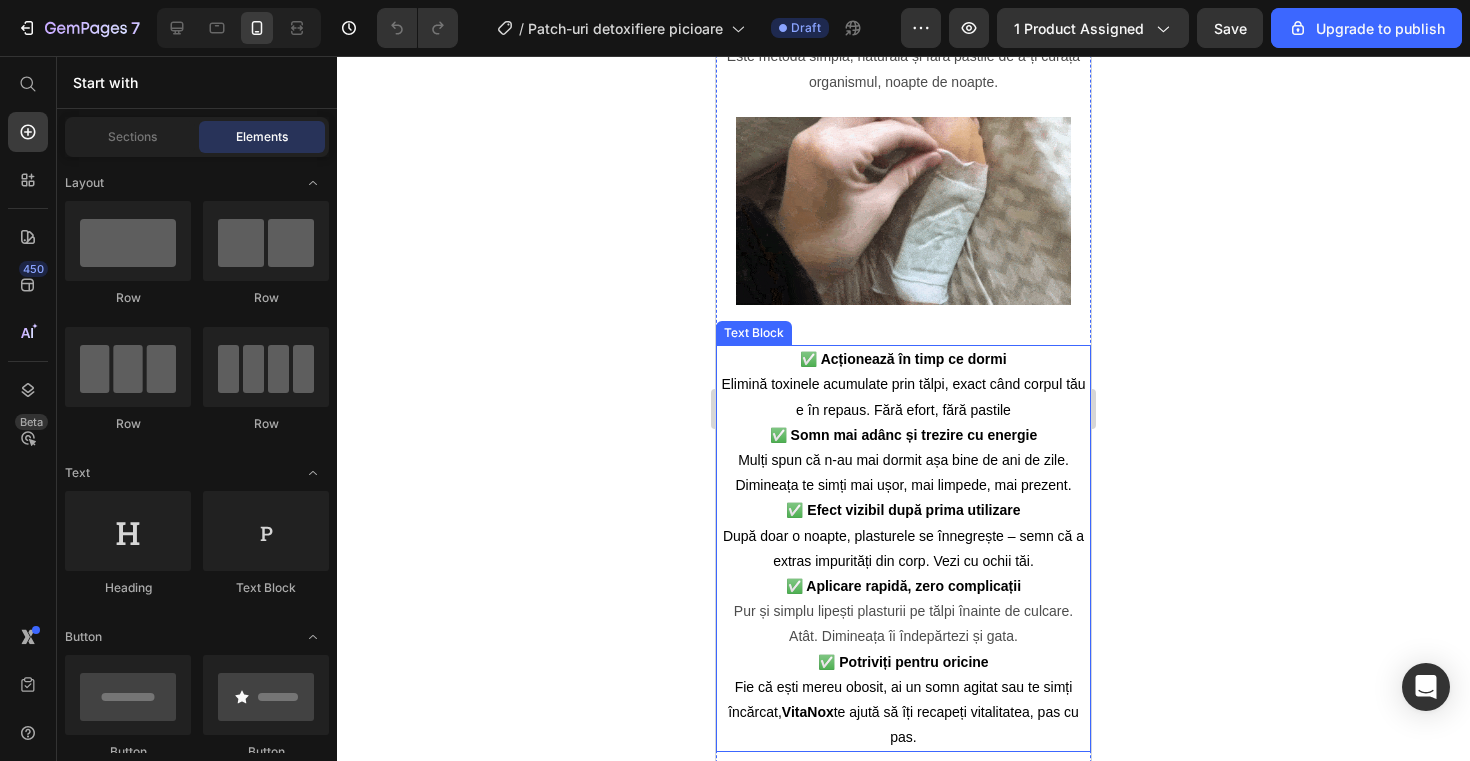click on "✅ Somn mai adânc și trezire cu energie Mulți spun că n-au mai dormit așa bine de ani de zile. Dimineața te simți mai ușor, mai limpede, mai prezent." at bounding box center (903, 461) 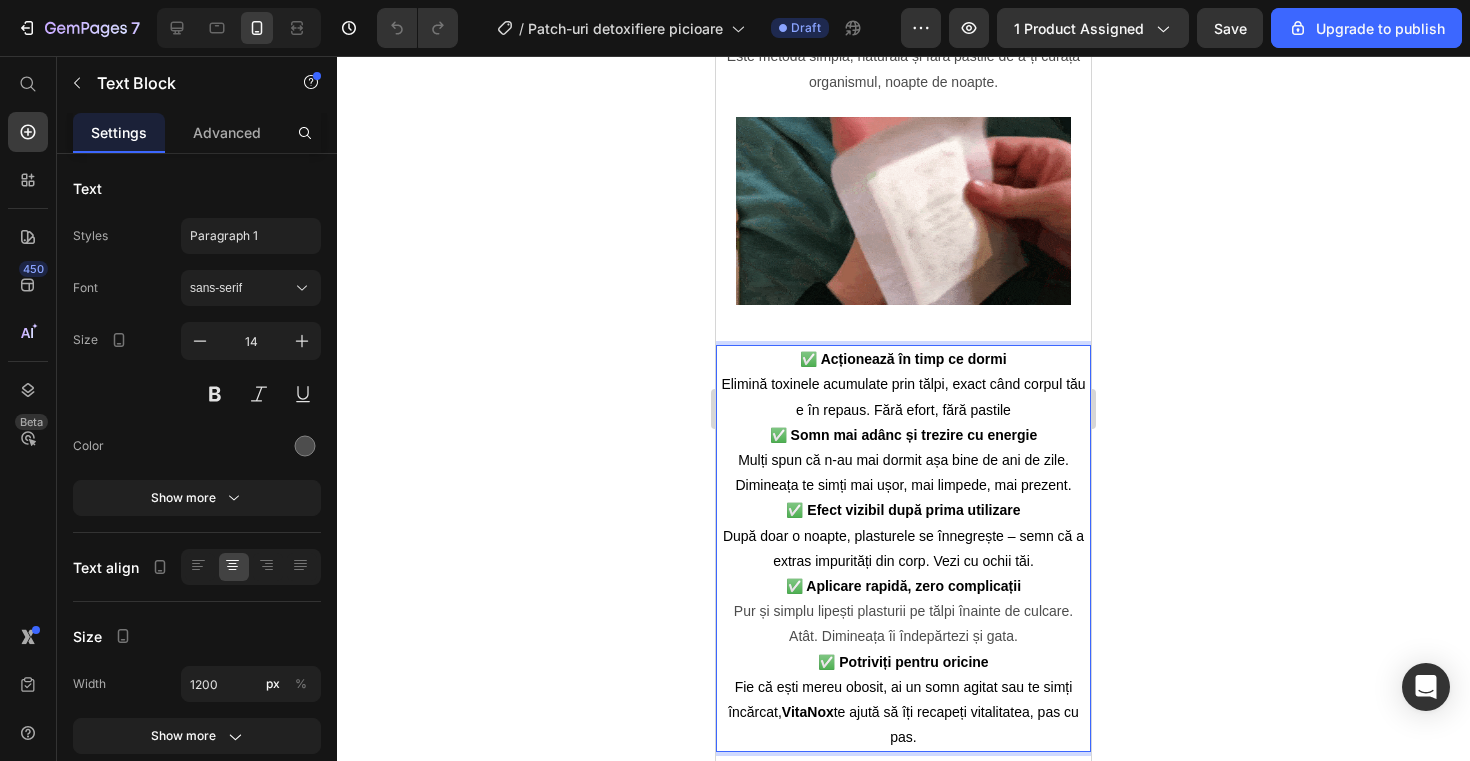 click on "✅ Somn mai adânc și trezire cu energie Mulți spun că n-au mai dormit așa bine de ani de zile. Dimineața te simți mai ușor, mai limpede, mai prezent." at bounding box center (903, 461) 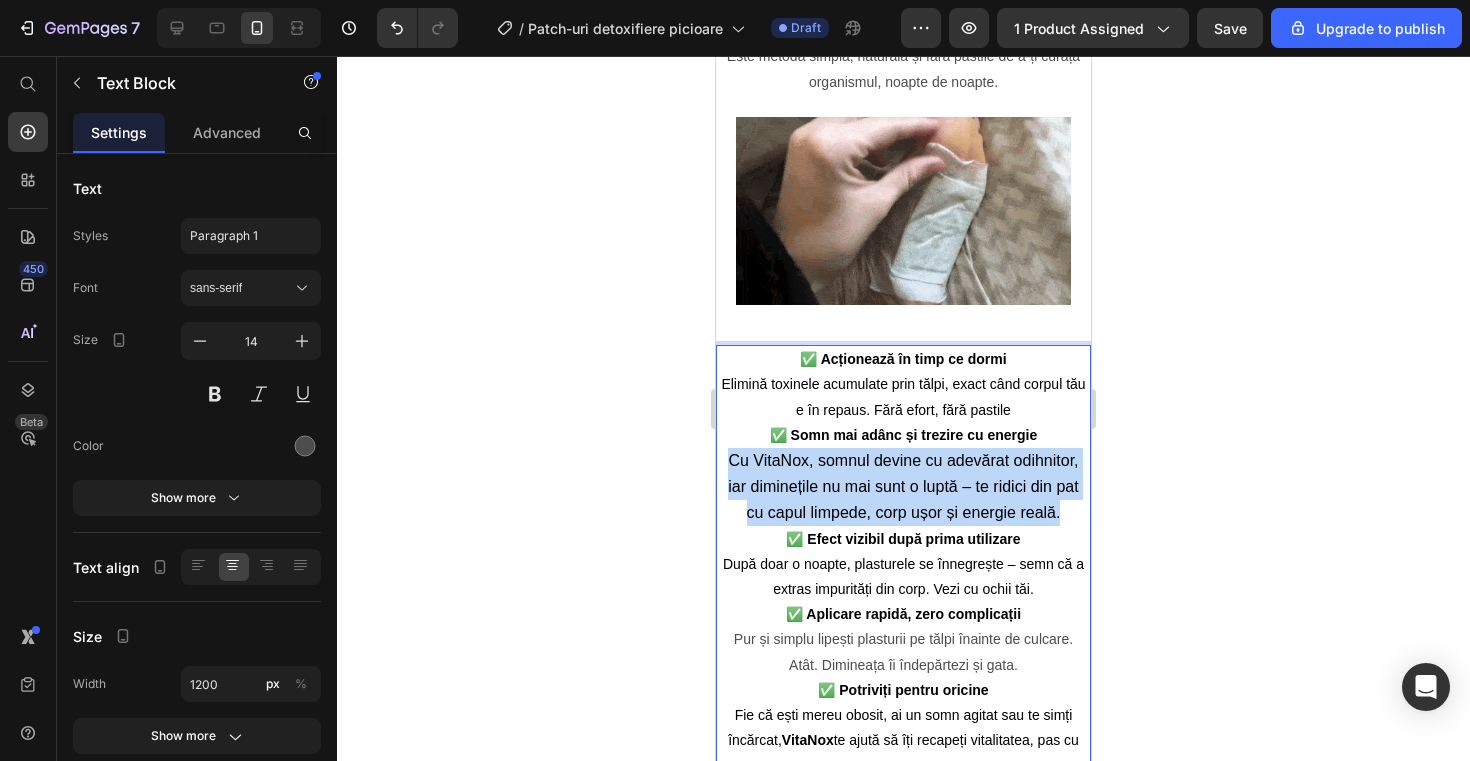 drag, startPoint x: 1066, startPoint y: 505, endPoint x: 723, endPoint y: 455, distance: 346.62515 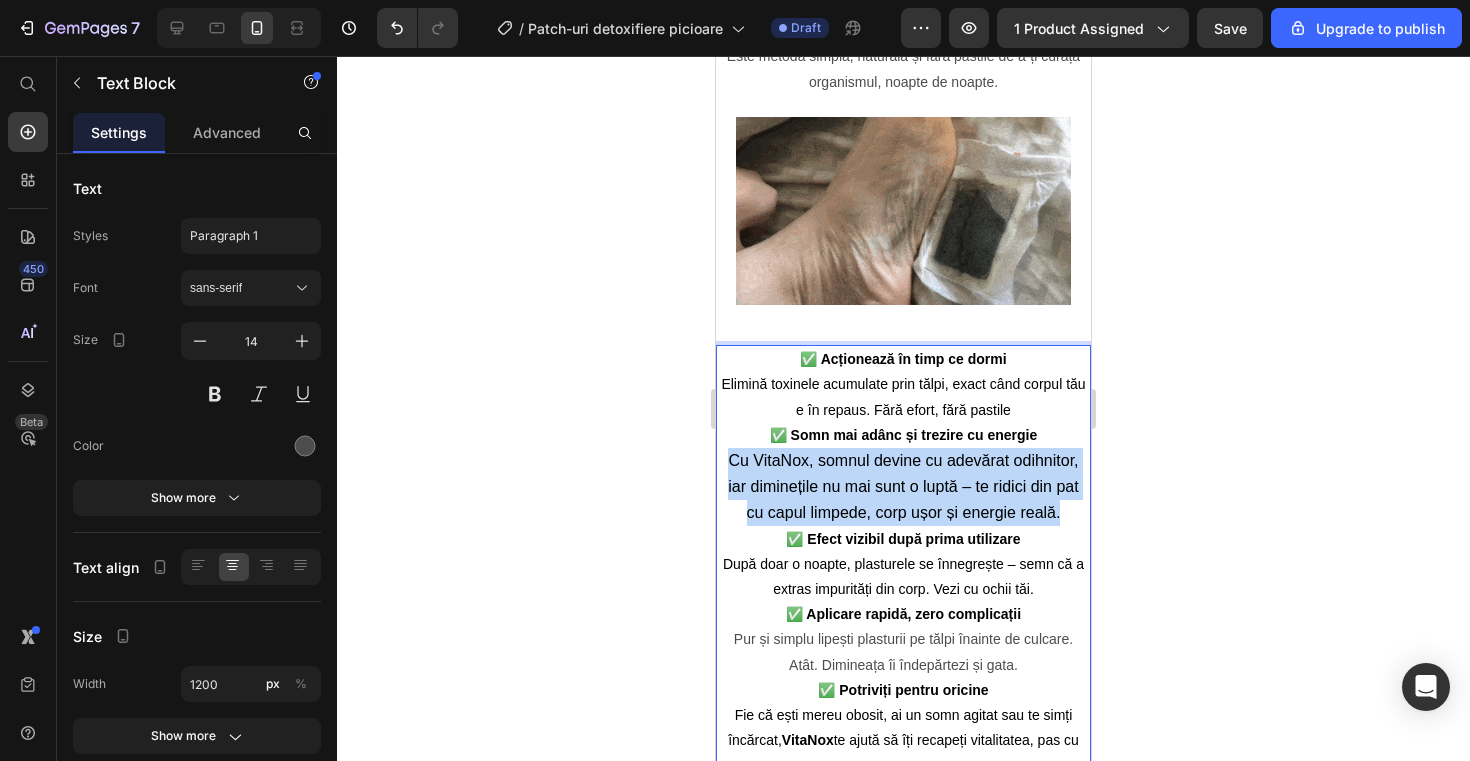 click on "✅ Somn mai adânc și trezire cu energie Cu VitaNox, somnul devine cu adevărat odihnitor, iar diminețile nu mai sunt o luptă – te ridici din pat cu capul limpede, corp ușor și energie reală." at bounding box center [903, 475] 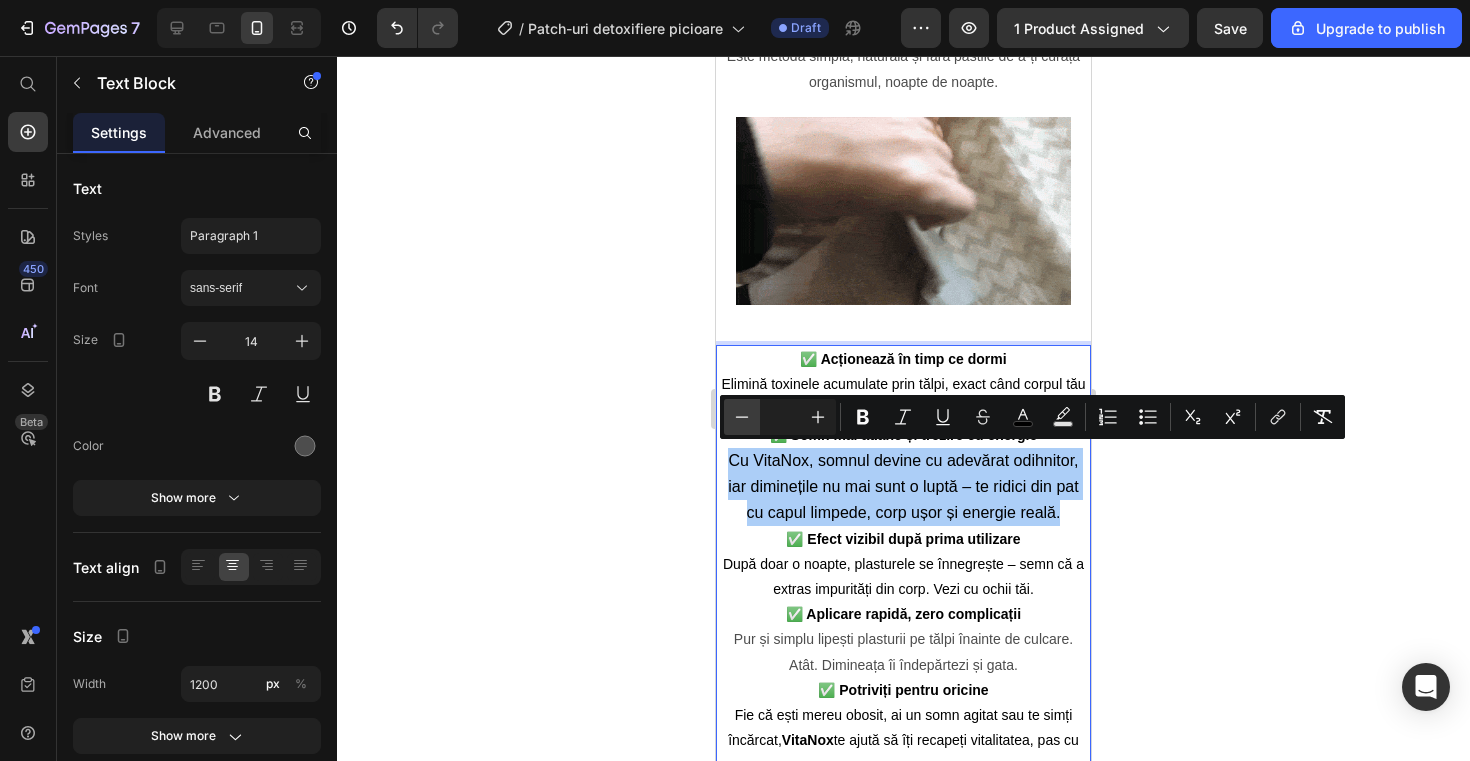 click 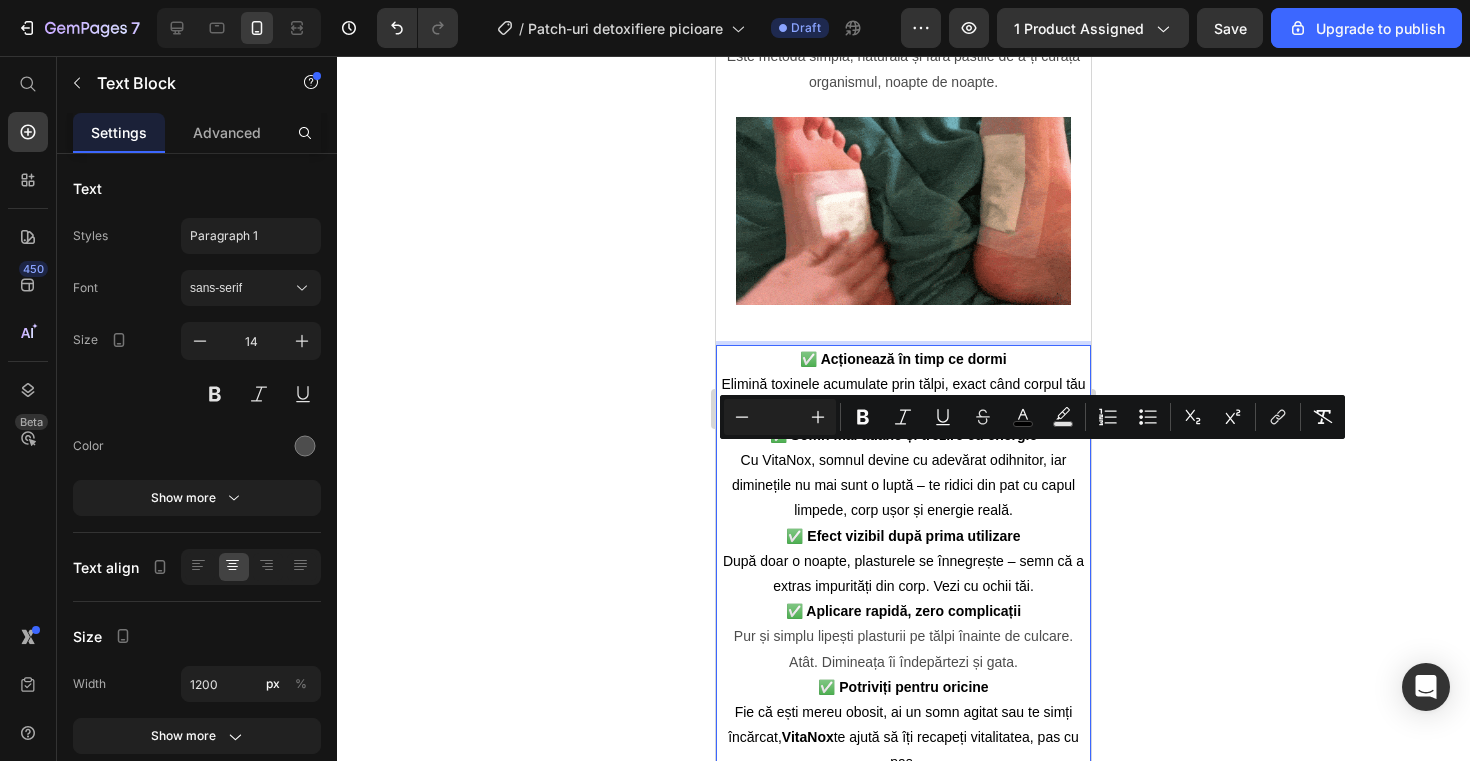 click 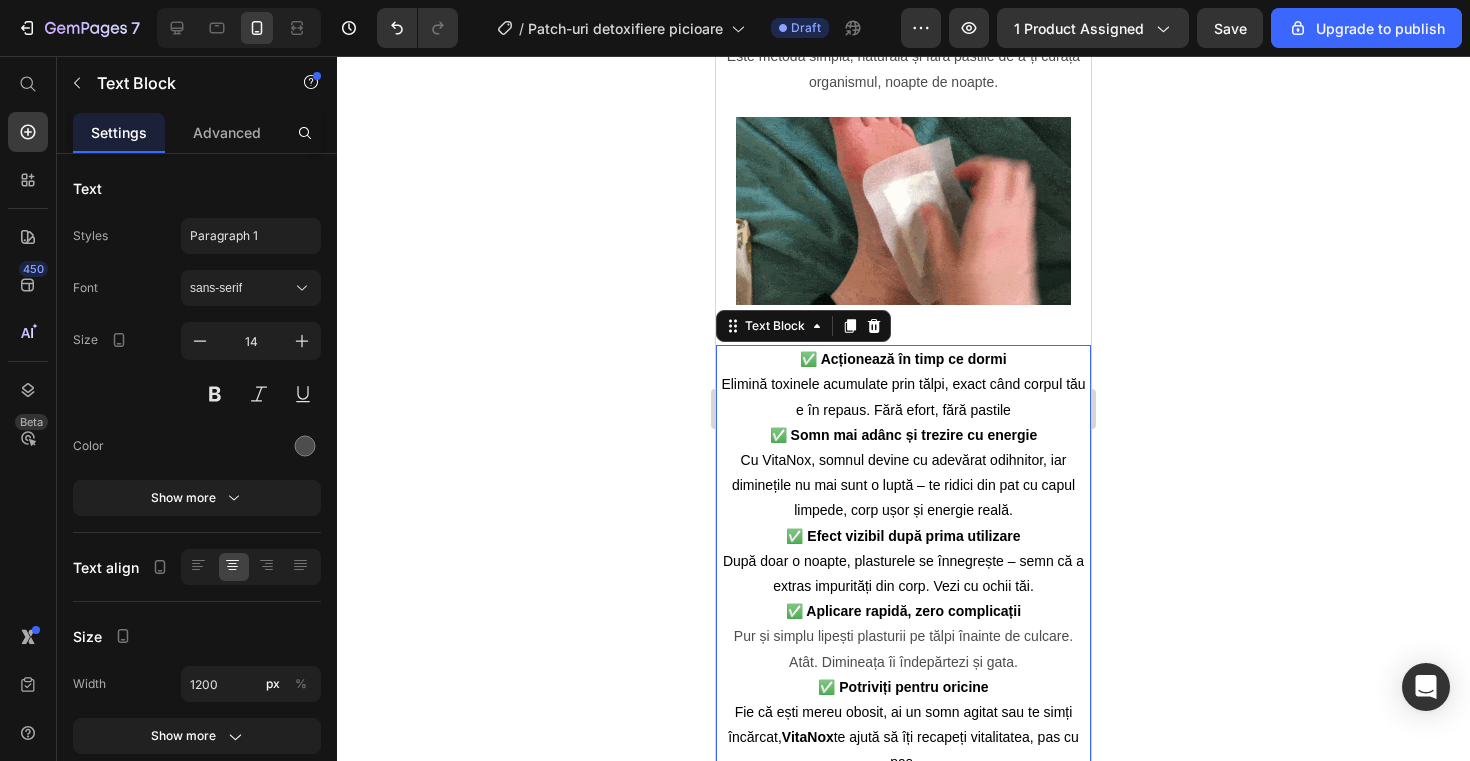 click 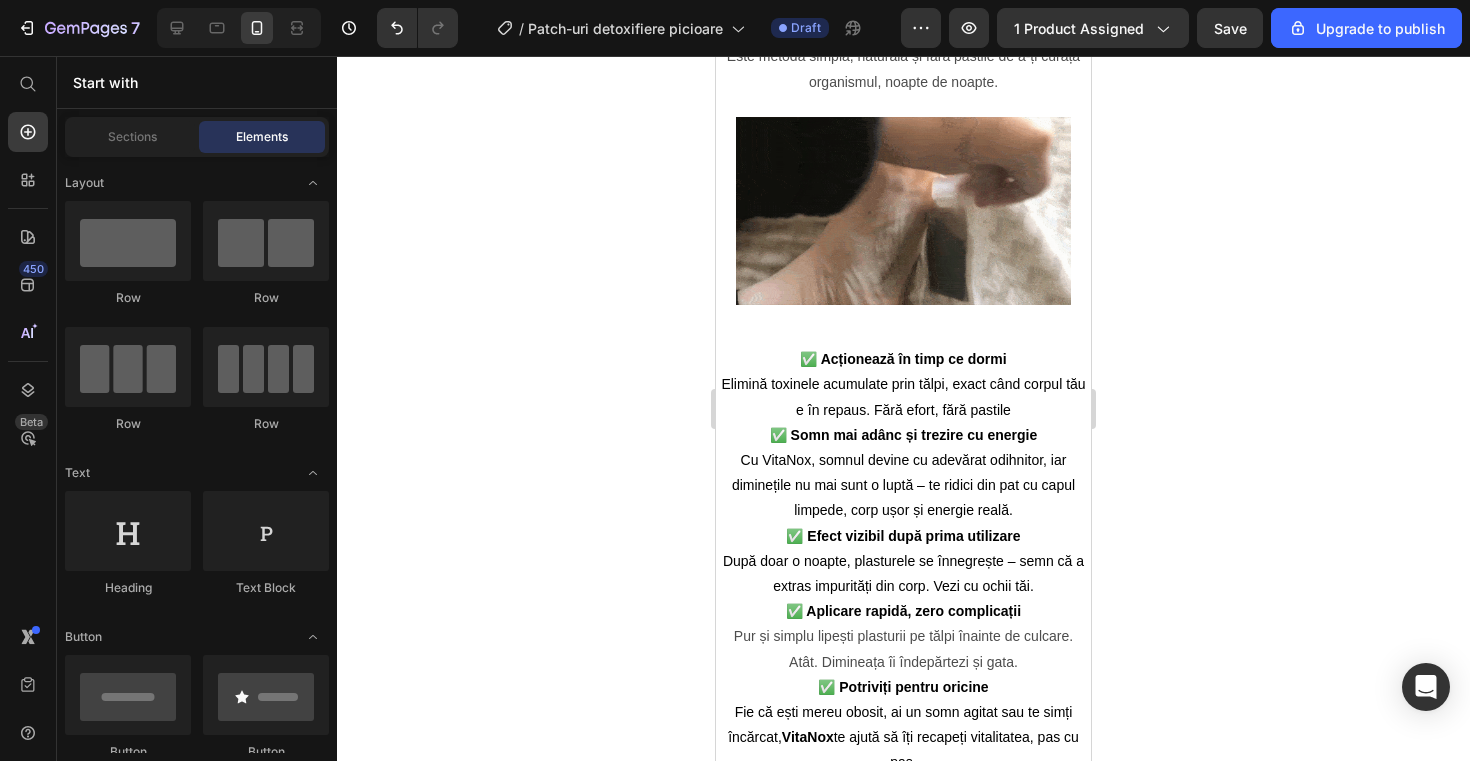 click 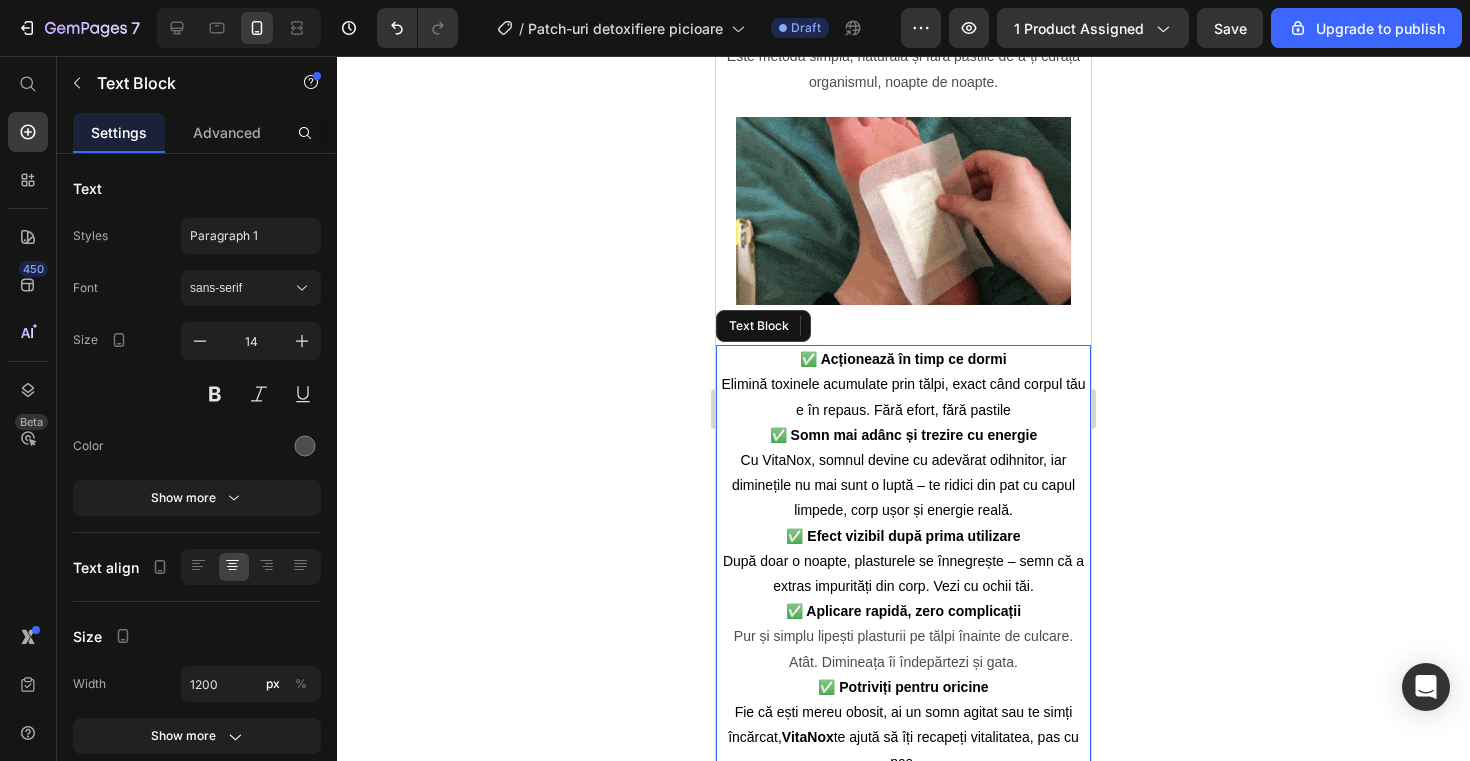 click on "✅ Somn mai adânc și trezire cu energie Cu VitaNox, somnul devine cu adevărat odihnitor, iar diminețile nu mai sunt o luptă – te ridici din pat cu capul limpede, corp ușor și energie reală." at bounding box center [903, 473] 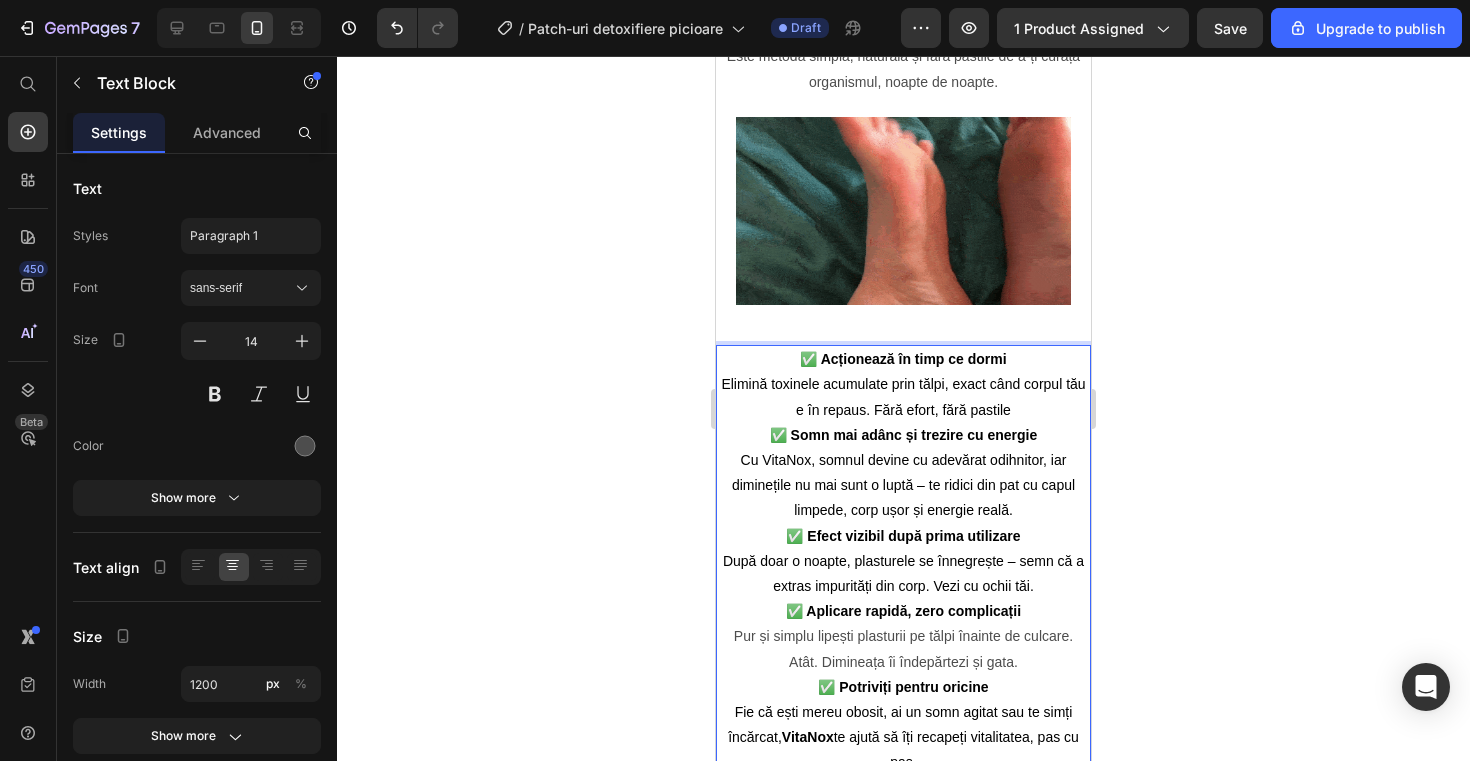click on "Cu VitaNox, somnul devine cu adevărat odihnitor, iar diminețile nu mai sunt o luptă – te ridici din pat cu capul limpede, corp ușor și energie reală." at bounding box center (903, 485) 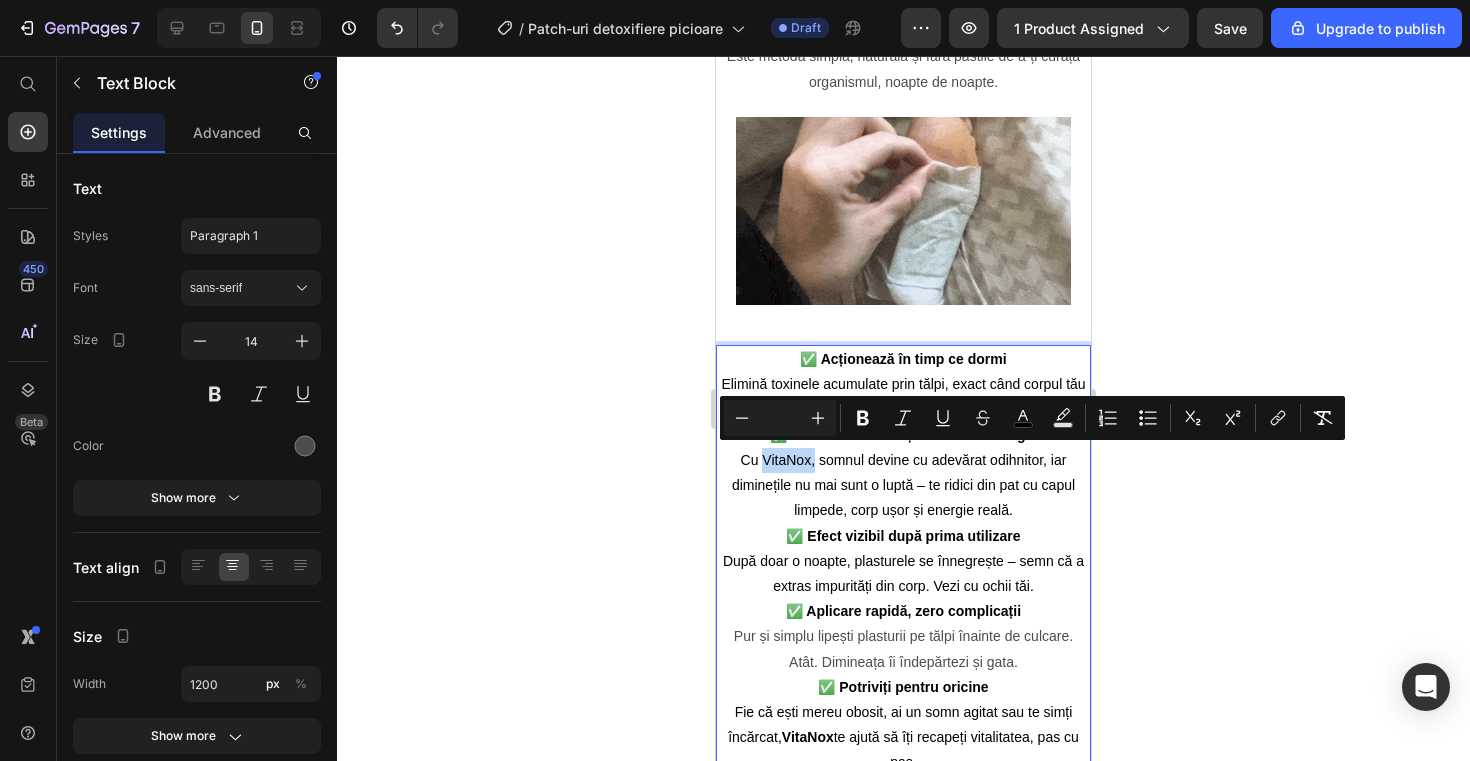 click on "Cu VitaNox, somnul devine cu adevărat odihnitor, iar diminețile nu mai sunt o luptă – te ridici din pat cu capul limpede, corp ușor și energie reală." at bounding box center [903, 485] 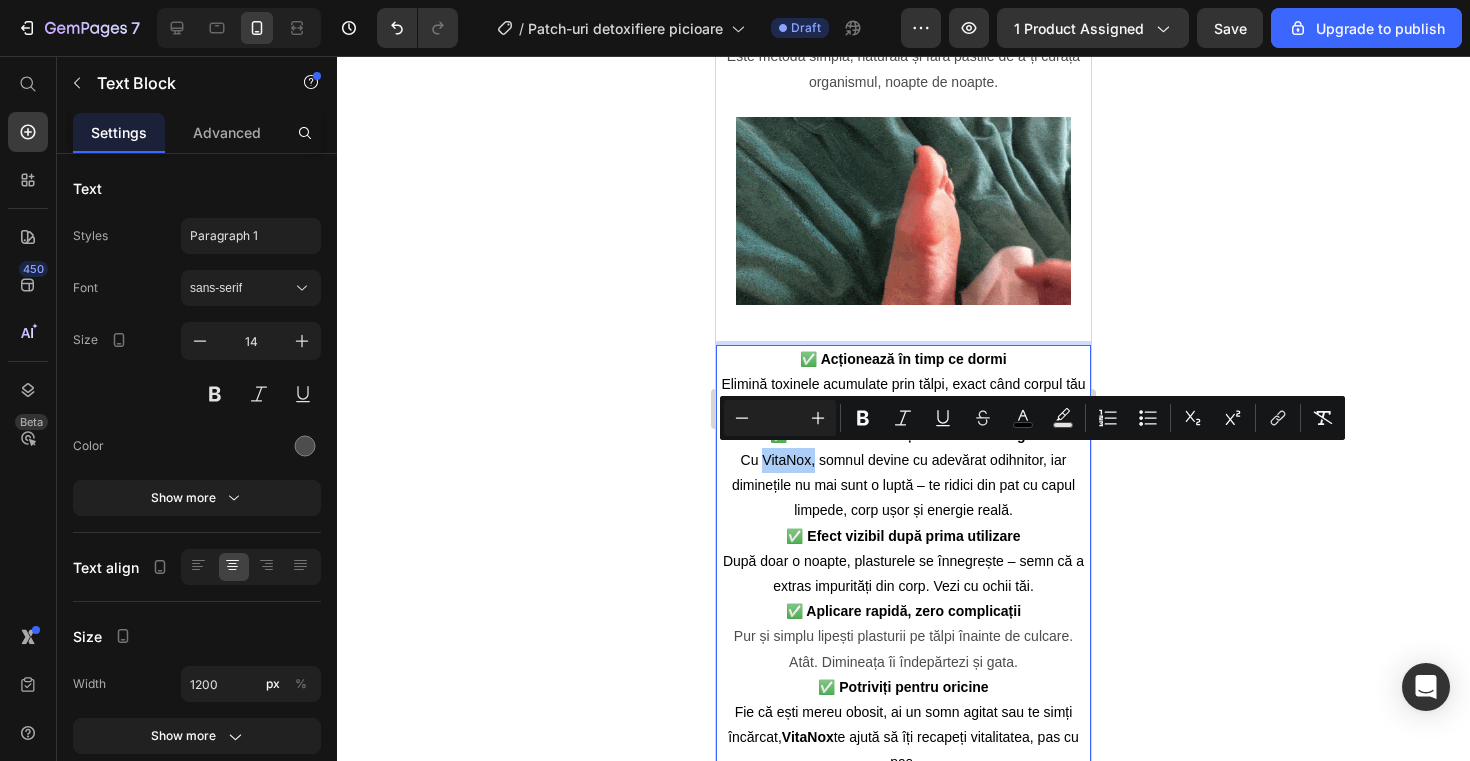 click 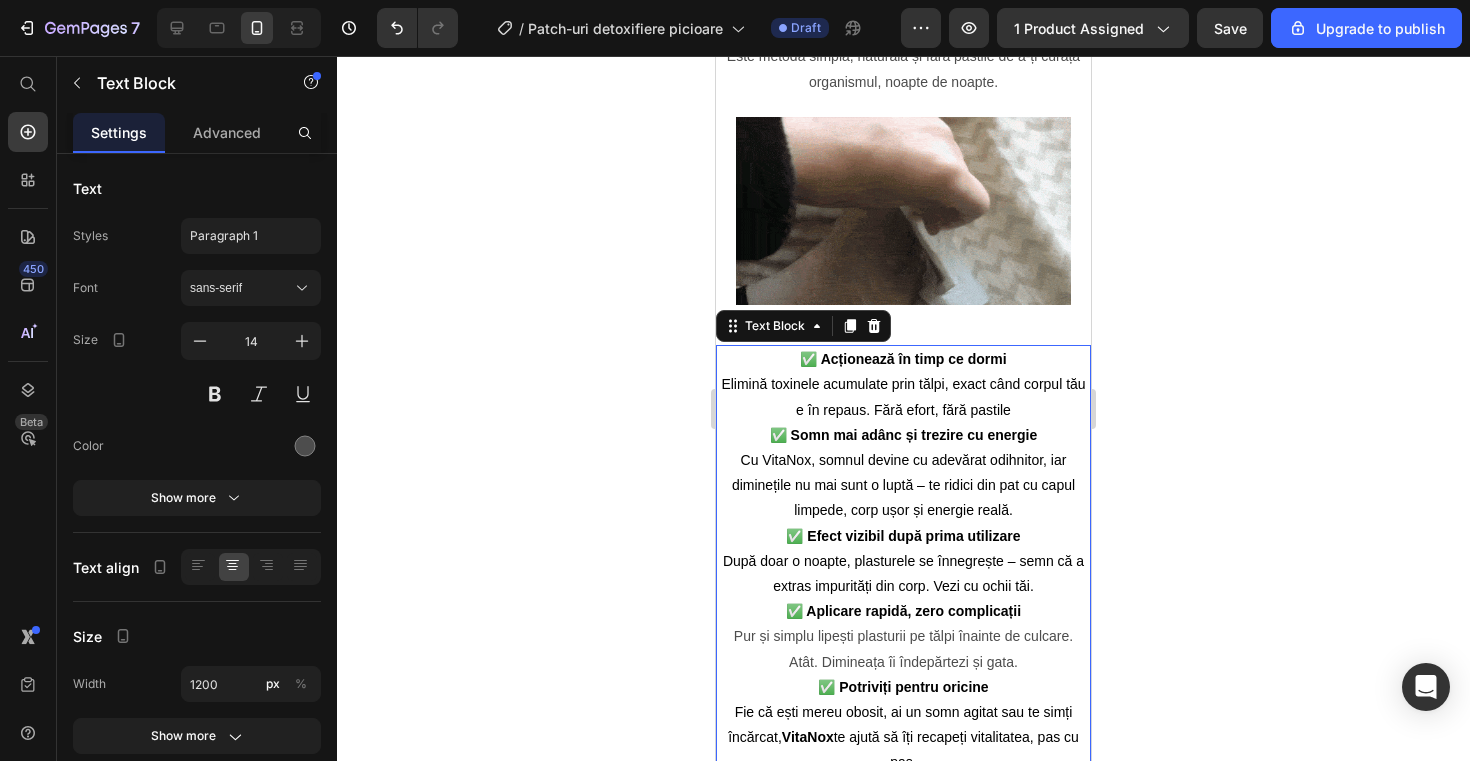 click on "Cu VitaNox, somnul devine cu adevărat odihnitor, iar diminețile nu mai sunt o luptă – te ridici din pat cu capul limpede, corp ușor și energie reală." at bounding box center (903, 485) 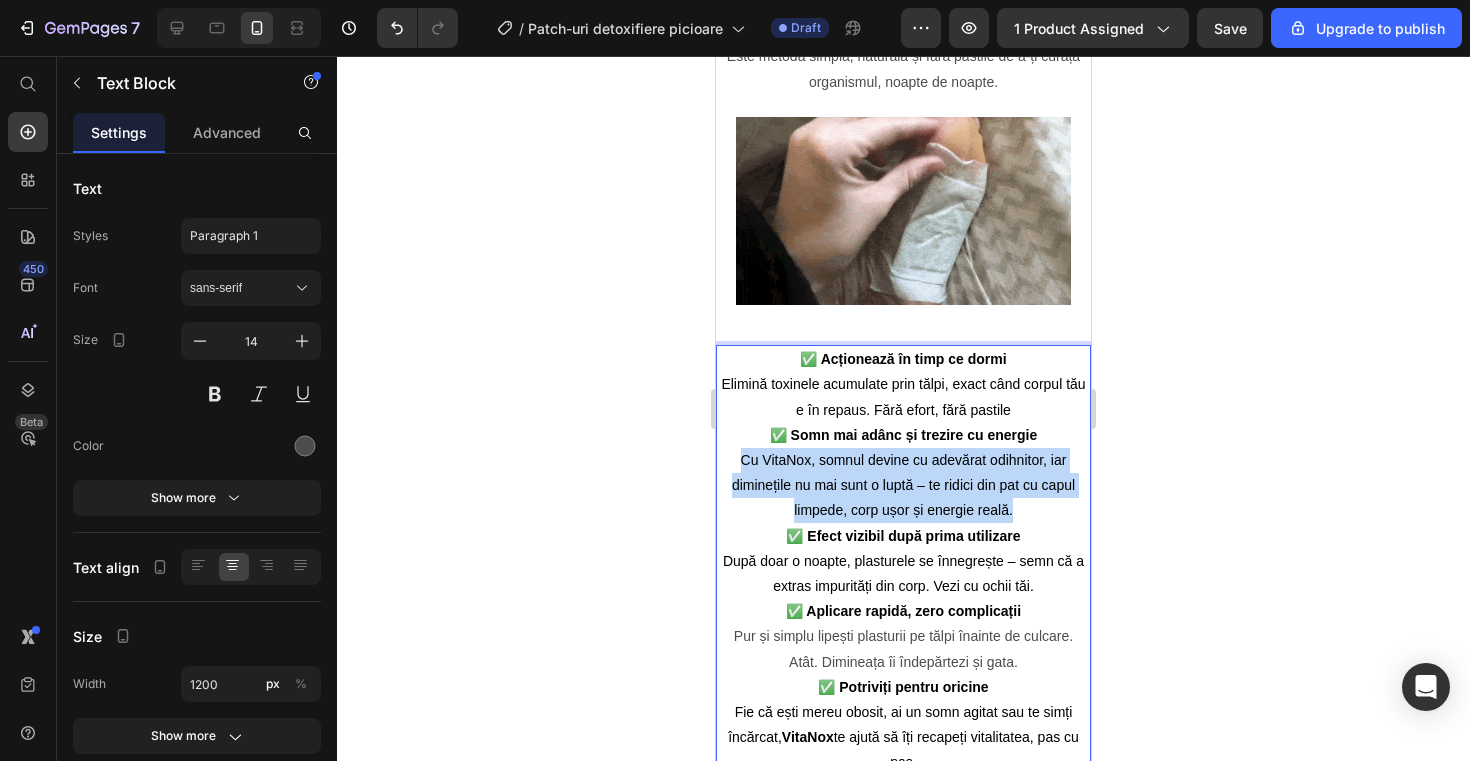 click on "Cu VitaNox, somnul devine cu adevărat odihnitor, iar diminețile nu mai sunt o luptă – te ridici din pat cu capul limpede, corp ușor și energie reală." at bounding box center (903, 485) 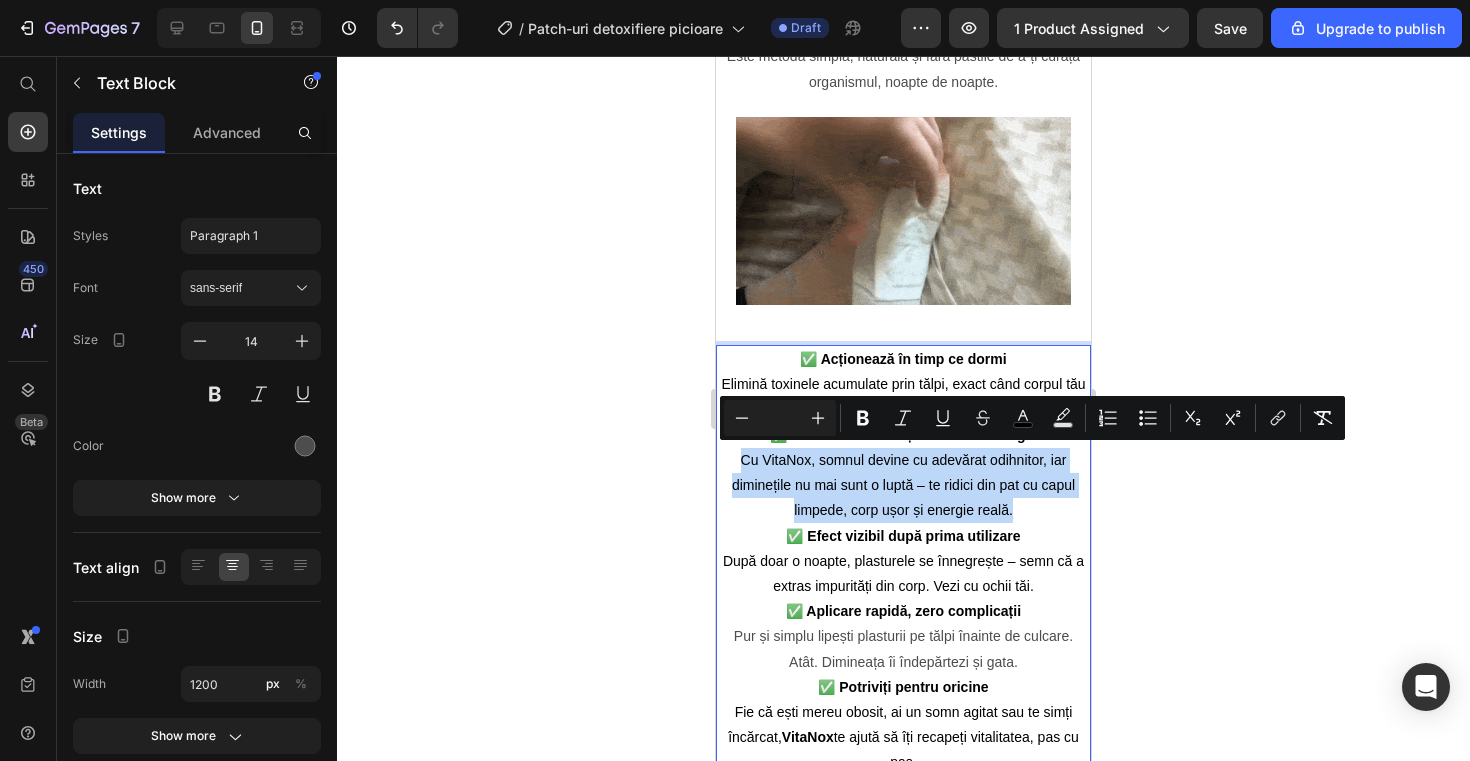 click on "Cu VitaNox, somnul devine cu adevărat odihnitor, iar diminețile nu mai sunt o luptă – te ridici din pat cu capul limpede, corp ușor și energie reală." at bounding box center [903, 485] 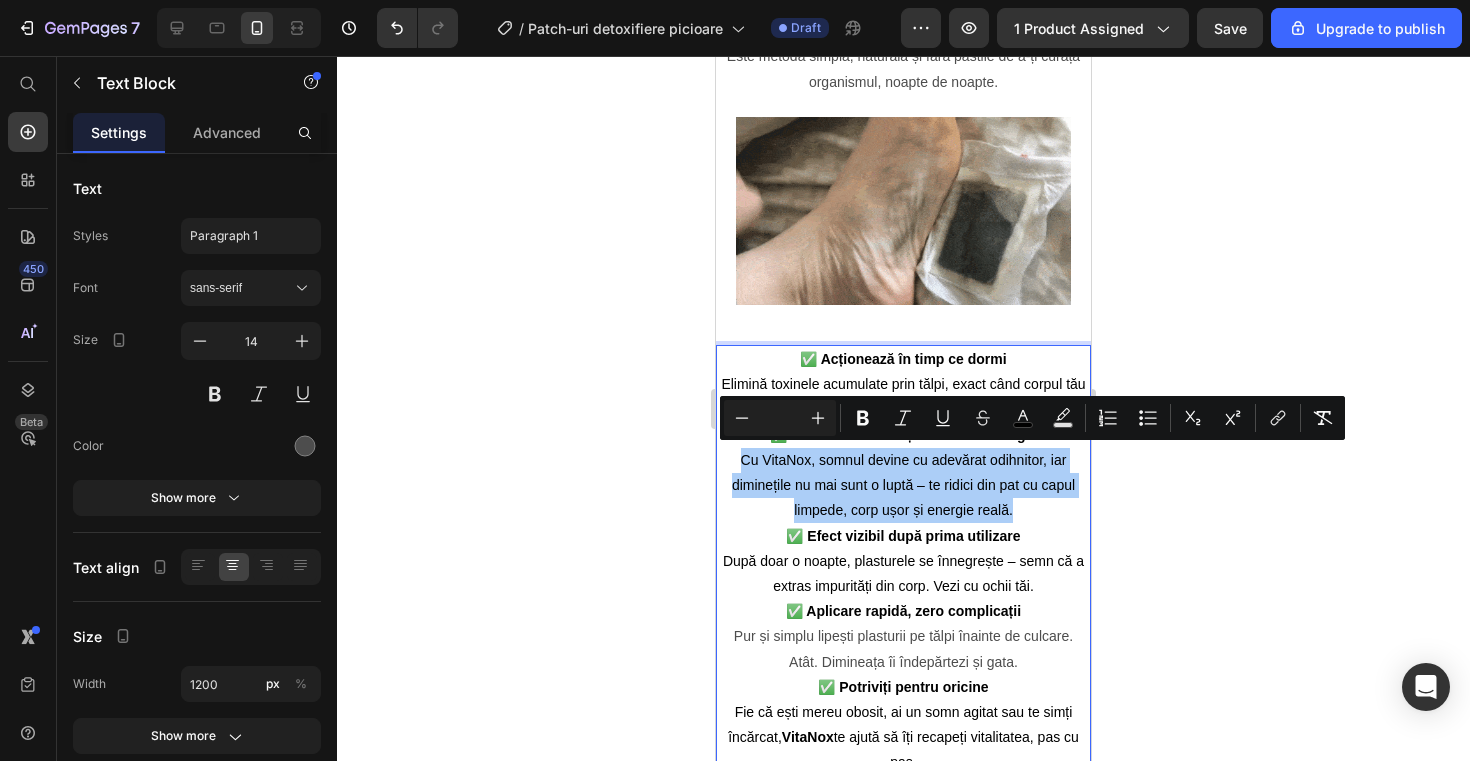 click 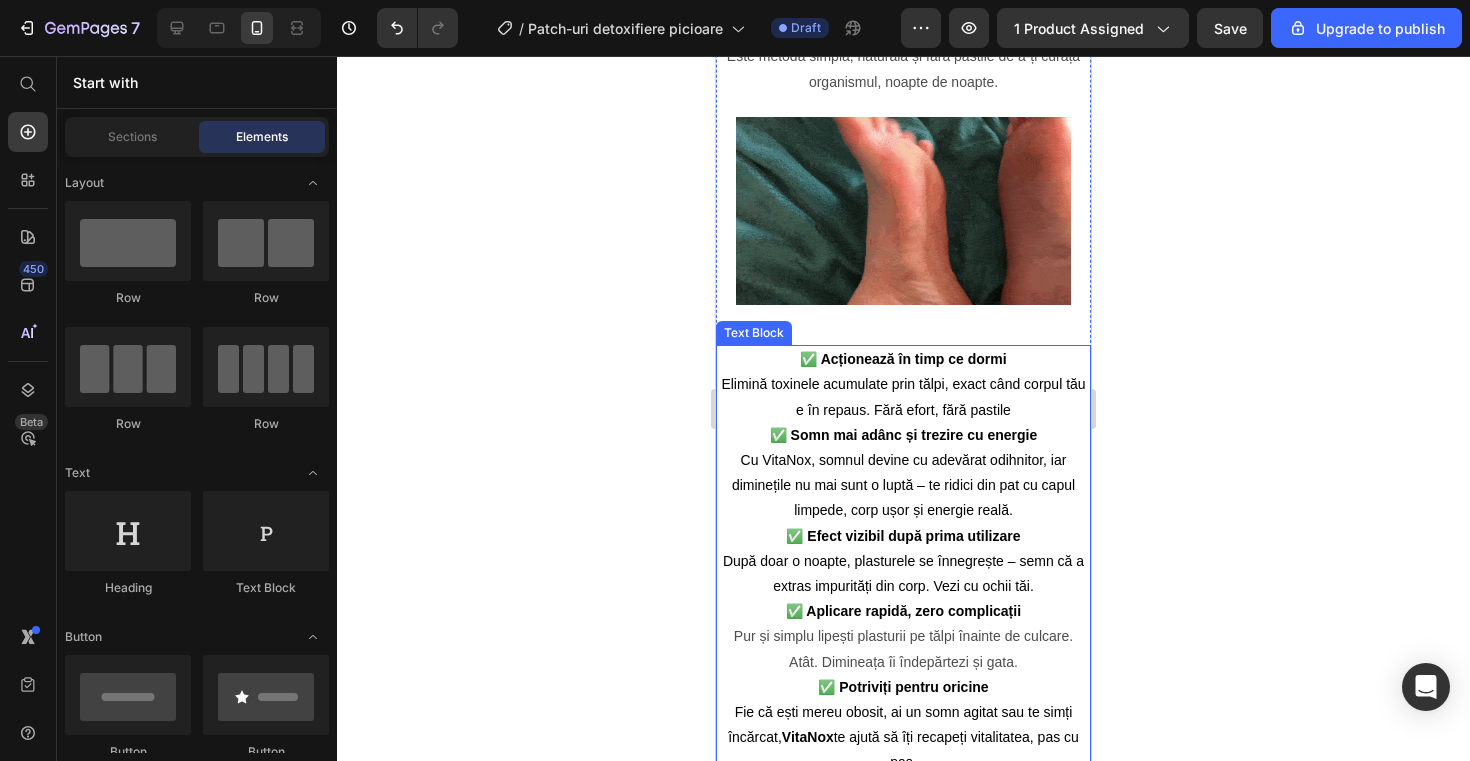 click on "Cu VitaNox, somnul devine cu adevărat odihnitor, iar diminețile nu mai sunt o luptă – te ridici din pat cu capul limpede, corp ușor și energie reală." at bounding box center (903, 485) 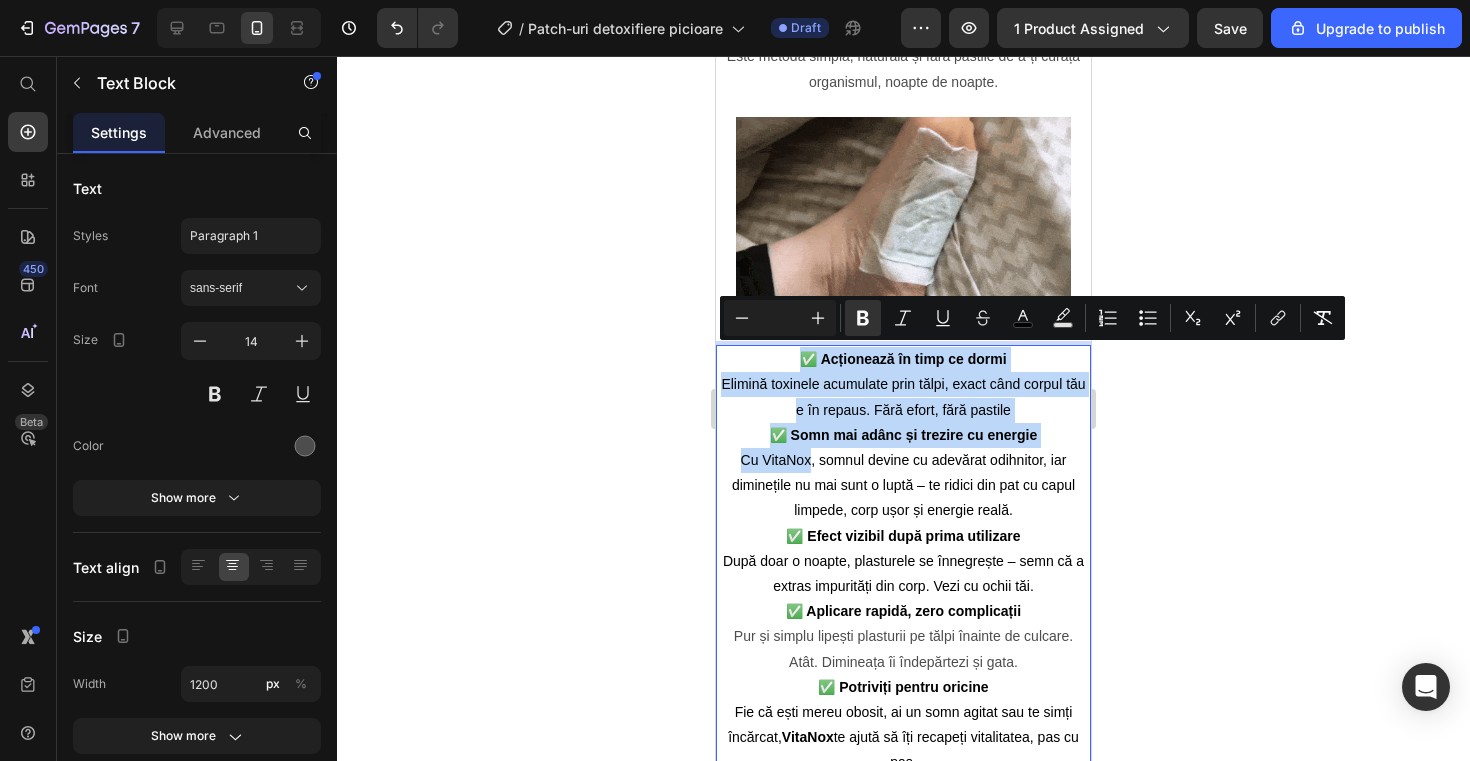 click on "Cu VitaNox, somnul devine cu adevărat odihnitor, iar diminețile nu mai sunt o luptă – te ridici din pat cu capul limpede, corp ușor și energie reală." at bounding box center (903, 485) 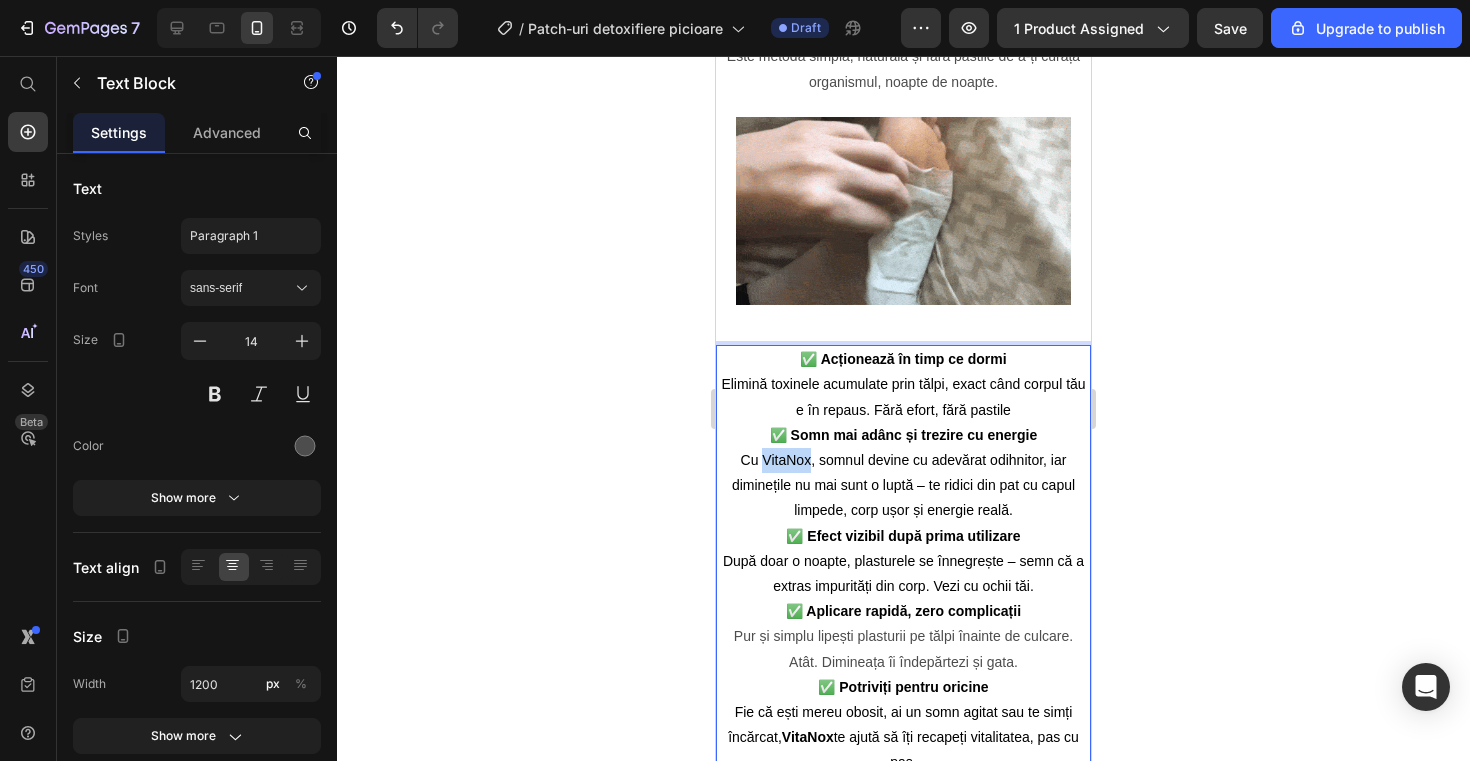 drag, startPoint x: 809, startPoint y: 460, endPoint x: 763, endPoint y: 464, distance: 46.173584 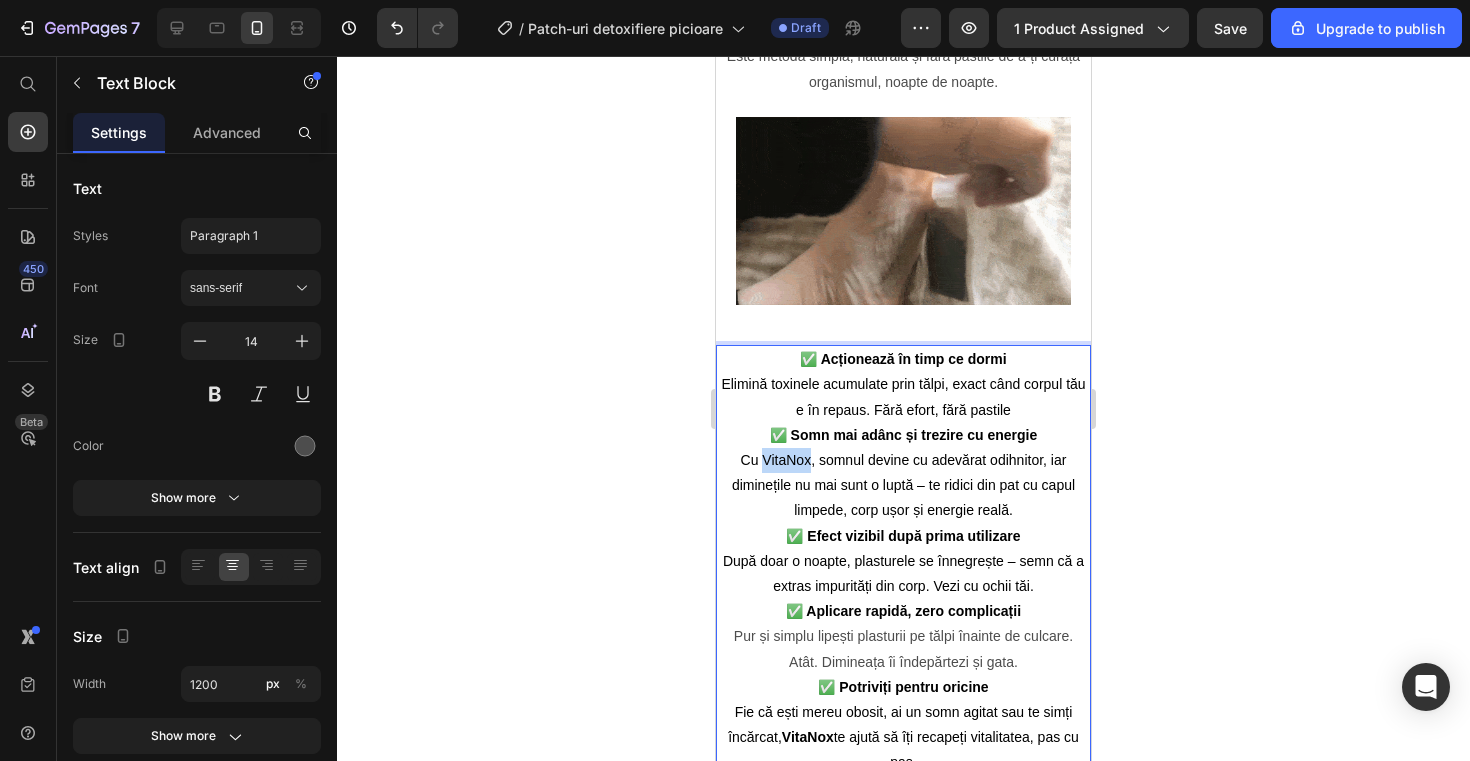 click on "Cu VitaNox, somnul devine cu adevărat odihnitor, iar diminețile nu mai sunt o luptă – te ridici din pat cu capul limpede, corp ușor și energie reală." at bounding box center (903, 485) 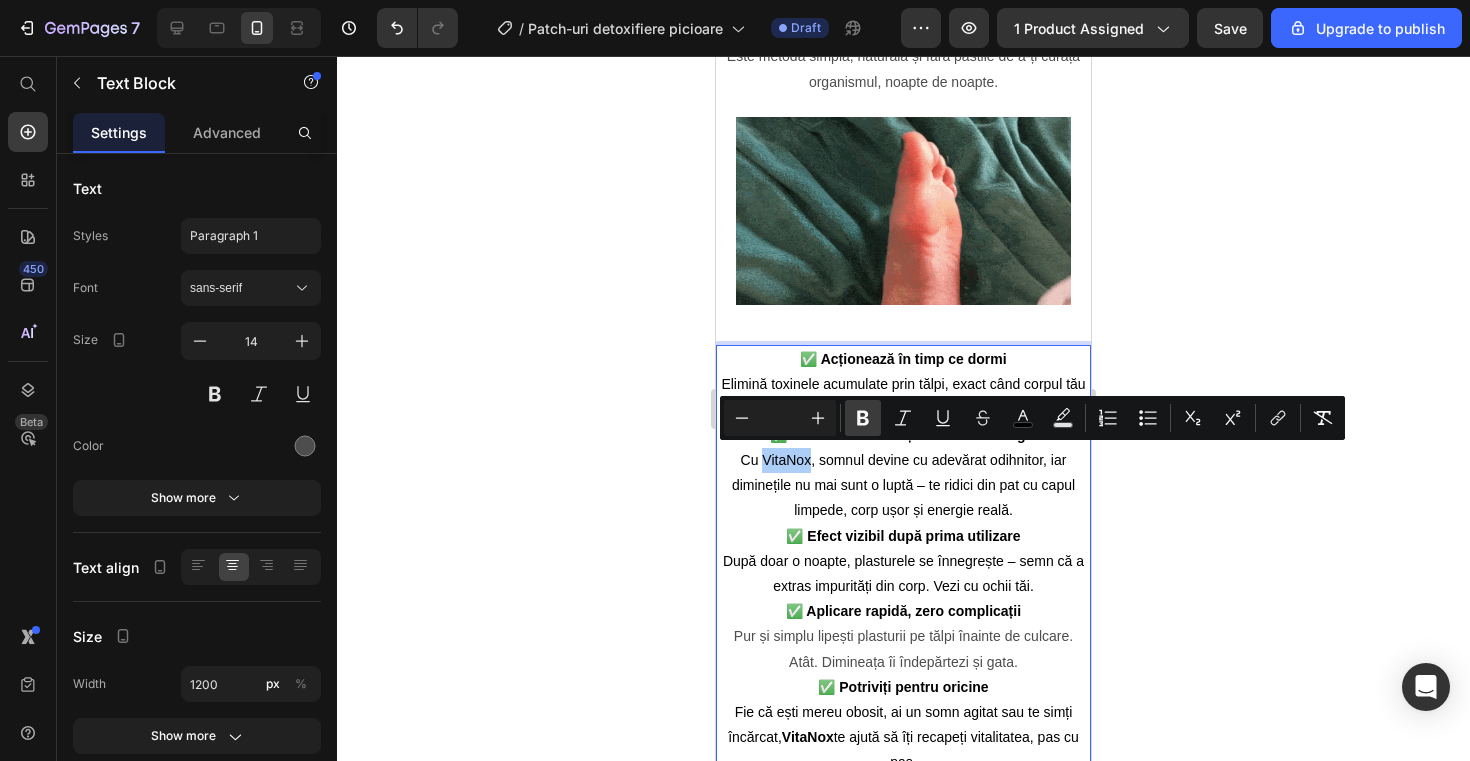 click 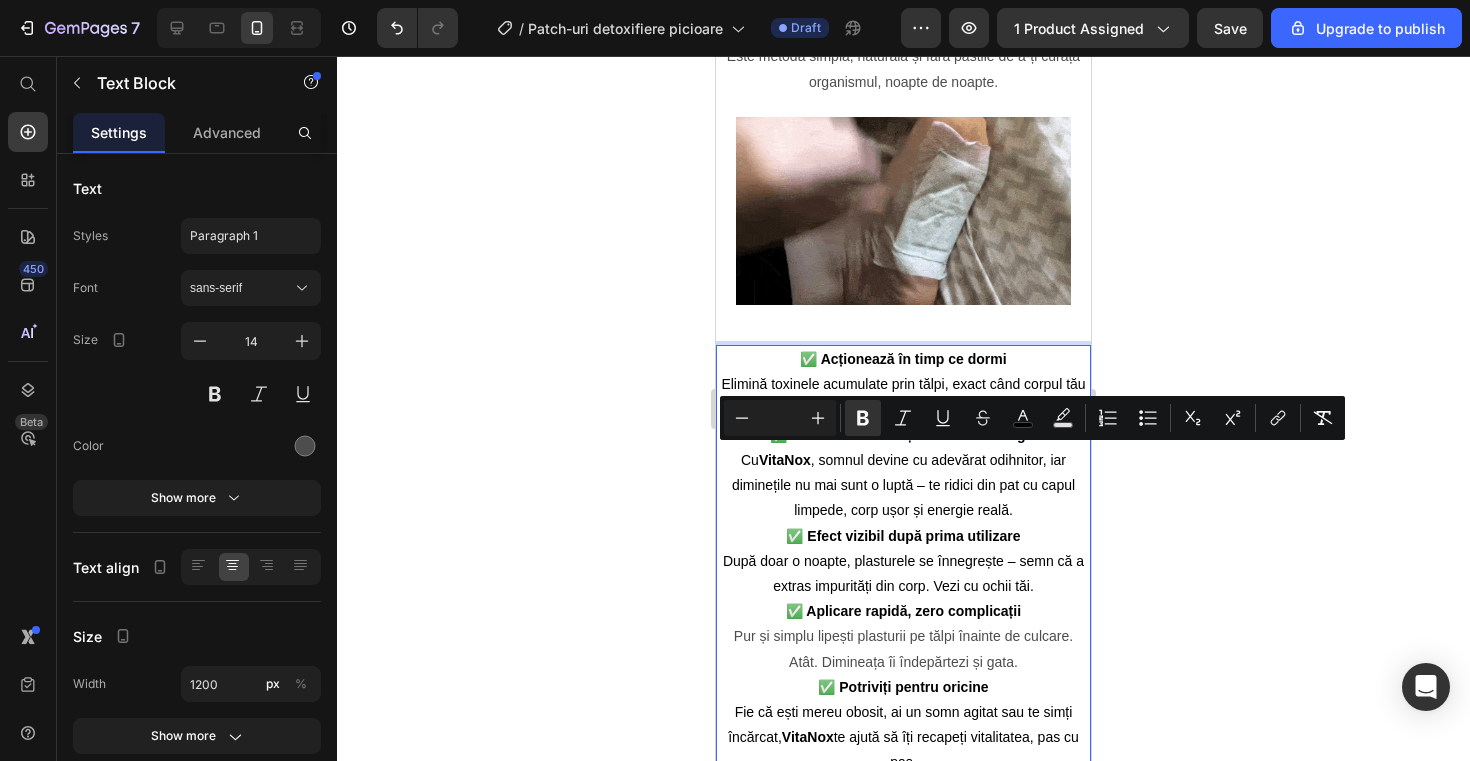 click 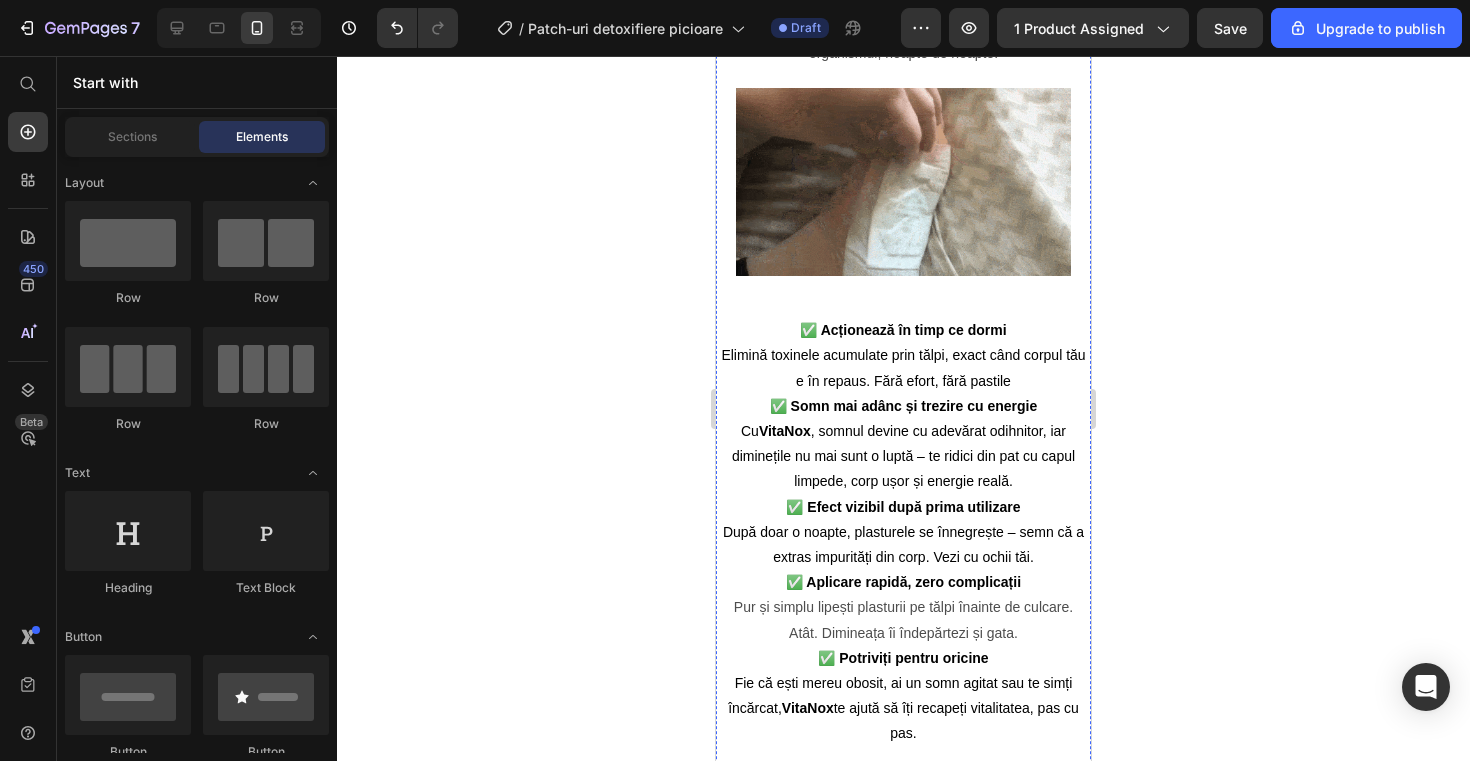 scroll, scrollTop: 823, scrollLeft: 0, axis: vertical 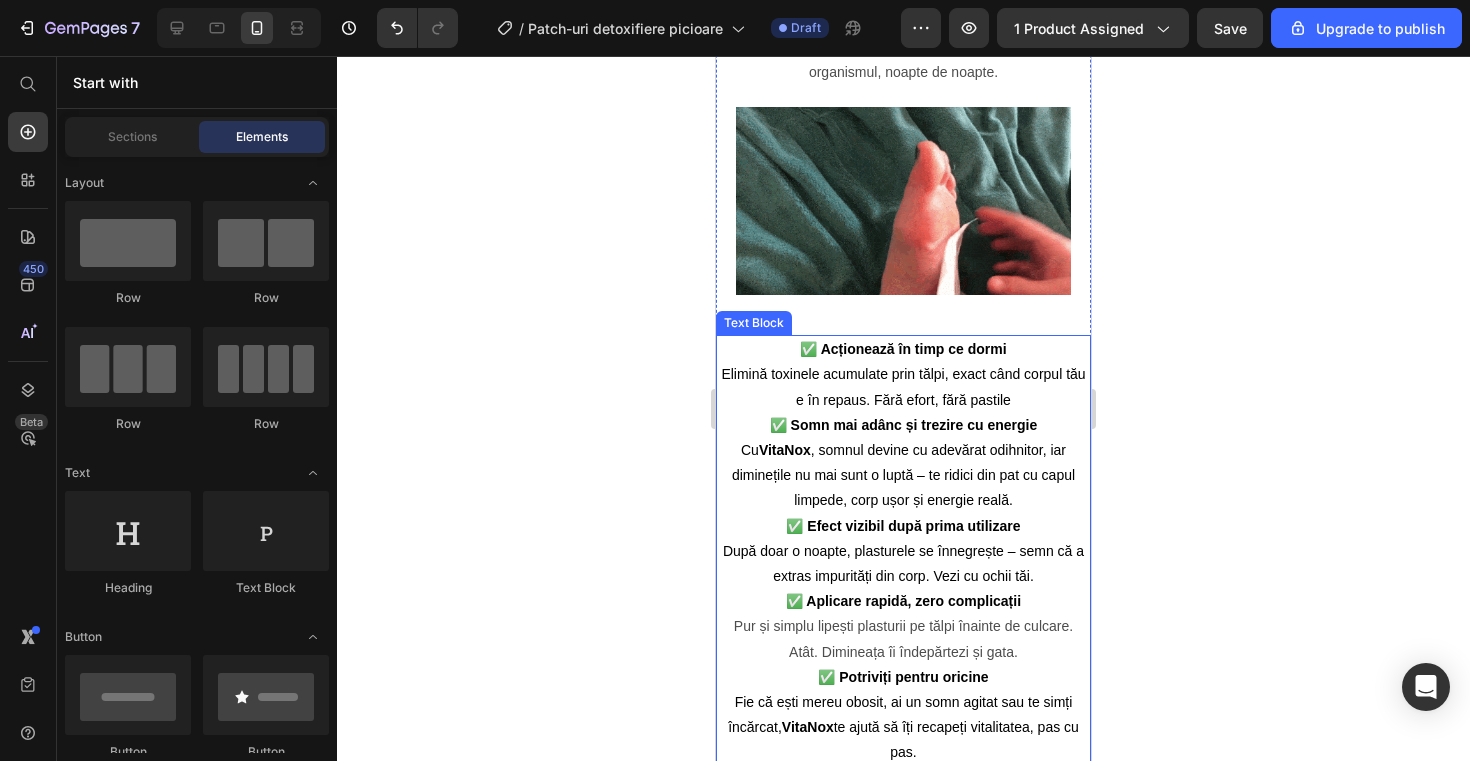 click on "✅ Somn mai adânc și trezire cu energie Cu  VitaNox , somnul devine cu adevărat odihnitor, iar diminețile nu mai sunt o luptă – te ridici din pat cu capul limpede, corp ușor și energie reală." at bounding box center (903, 463) 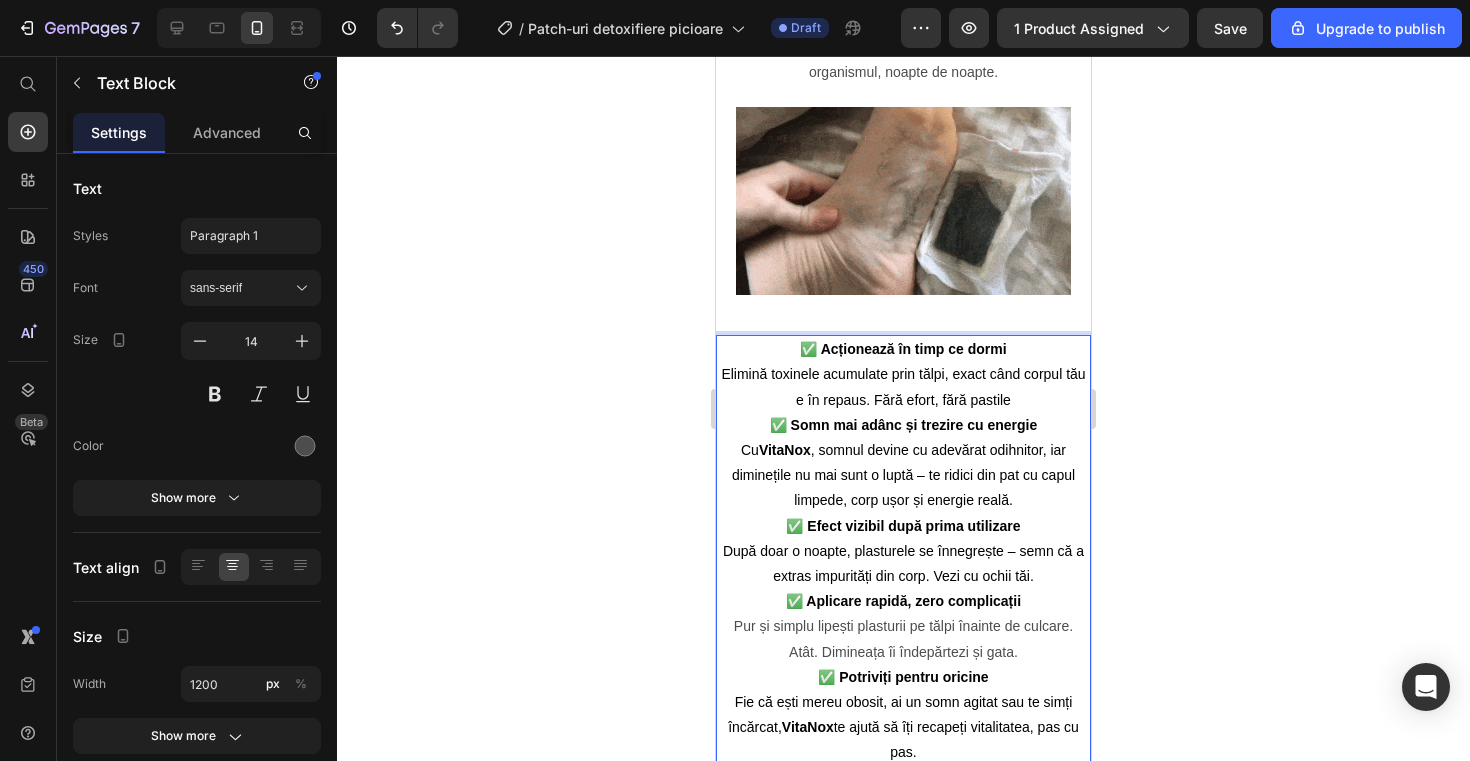 click on "✅ Somn mai adânc și trezire cu energie Cu  VitaNox , somnul devine cu adevărat odihnitor, iar diminețile nu mai sunt o luptă – te ridici din pat cu capul limpede, corp ușor și energie reală." at bounding box center [903, 463] 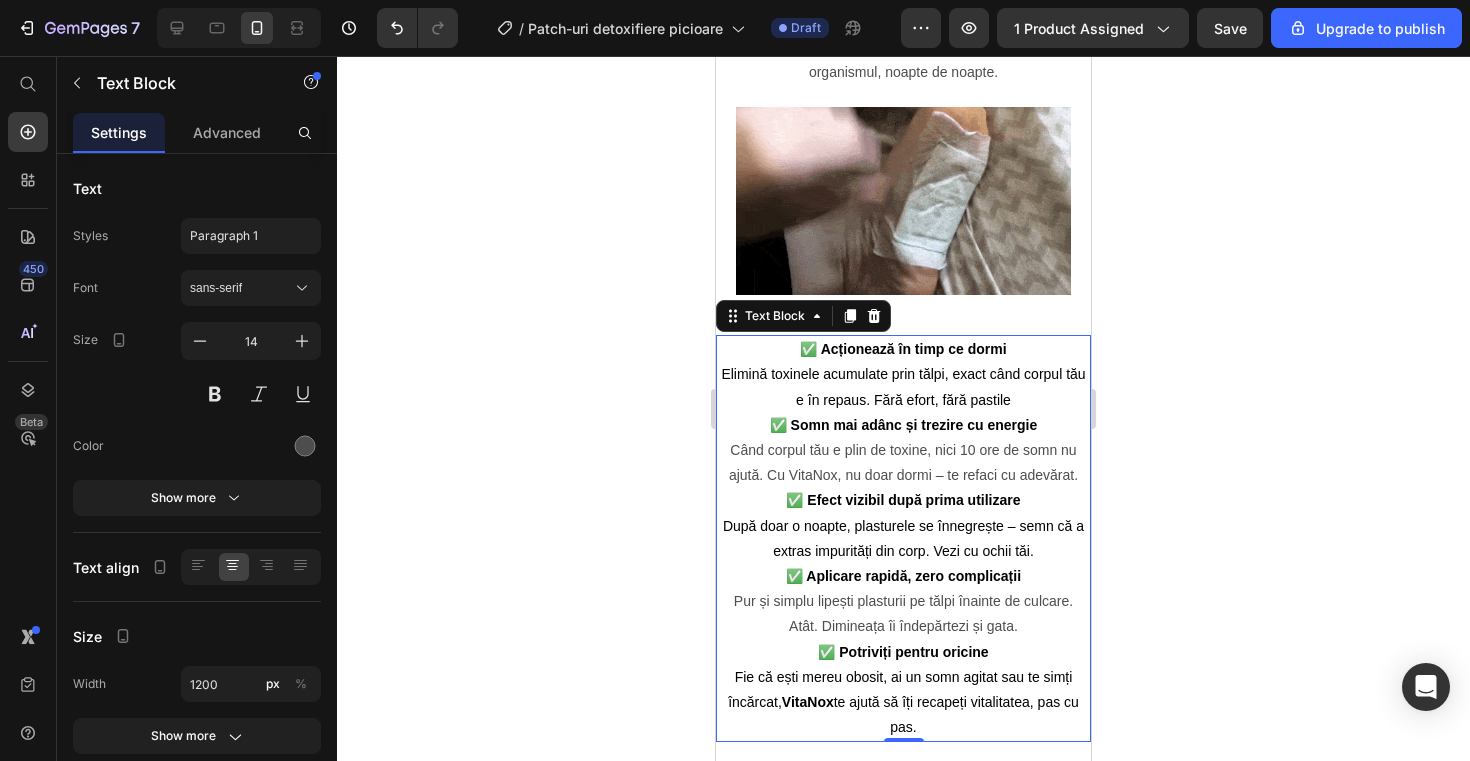 click 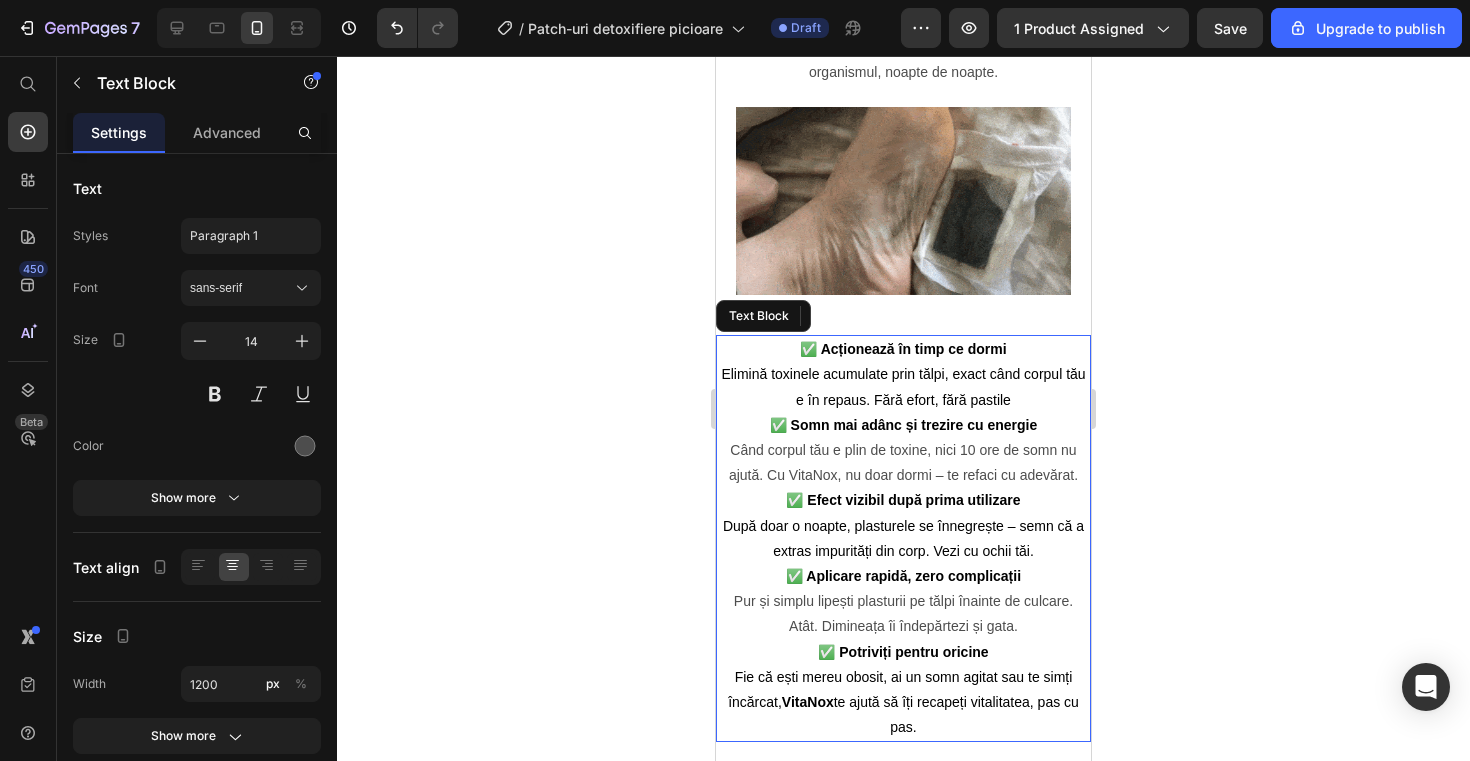 click on "✅ Somn mai adânc și trezire cu energie Când corpul tău e plin de toxine, nici 10 ore de somn nu ajută. Cu VitaNox, nu doar dormi – te refaci cu adevărat." at bounding box center (903, 451) 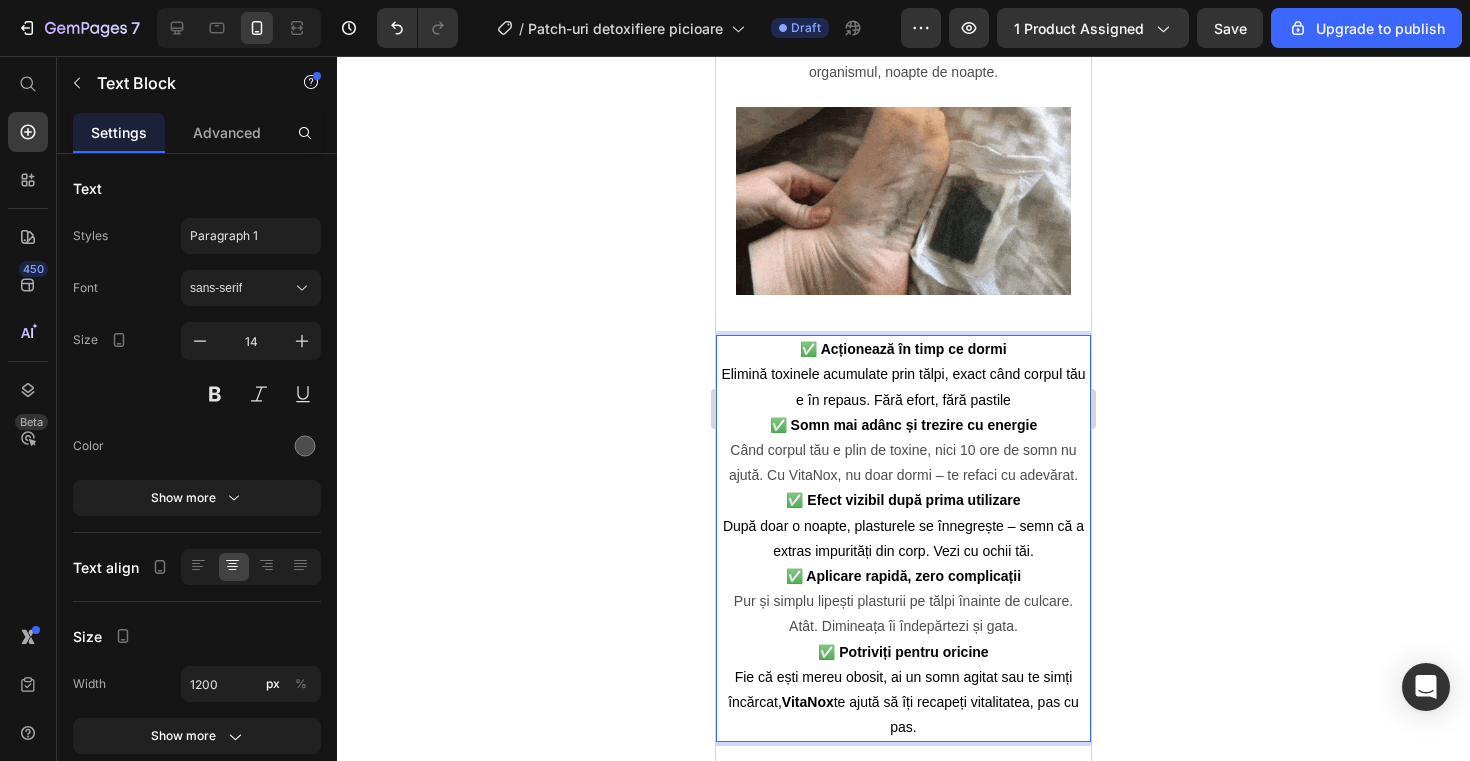 click on "✅ Somn mai adânc și trezire cu energie Când corpul tău e plin de toxine, nici 10 ore de somn nu ajută. Cu VitaNox, nu doar dormi – te refaci cu adevărat." at bounding box center (903, 451) 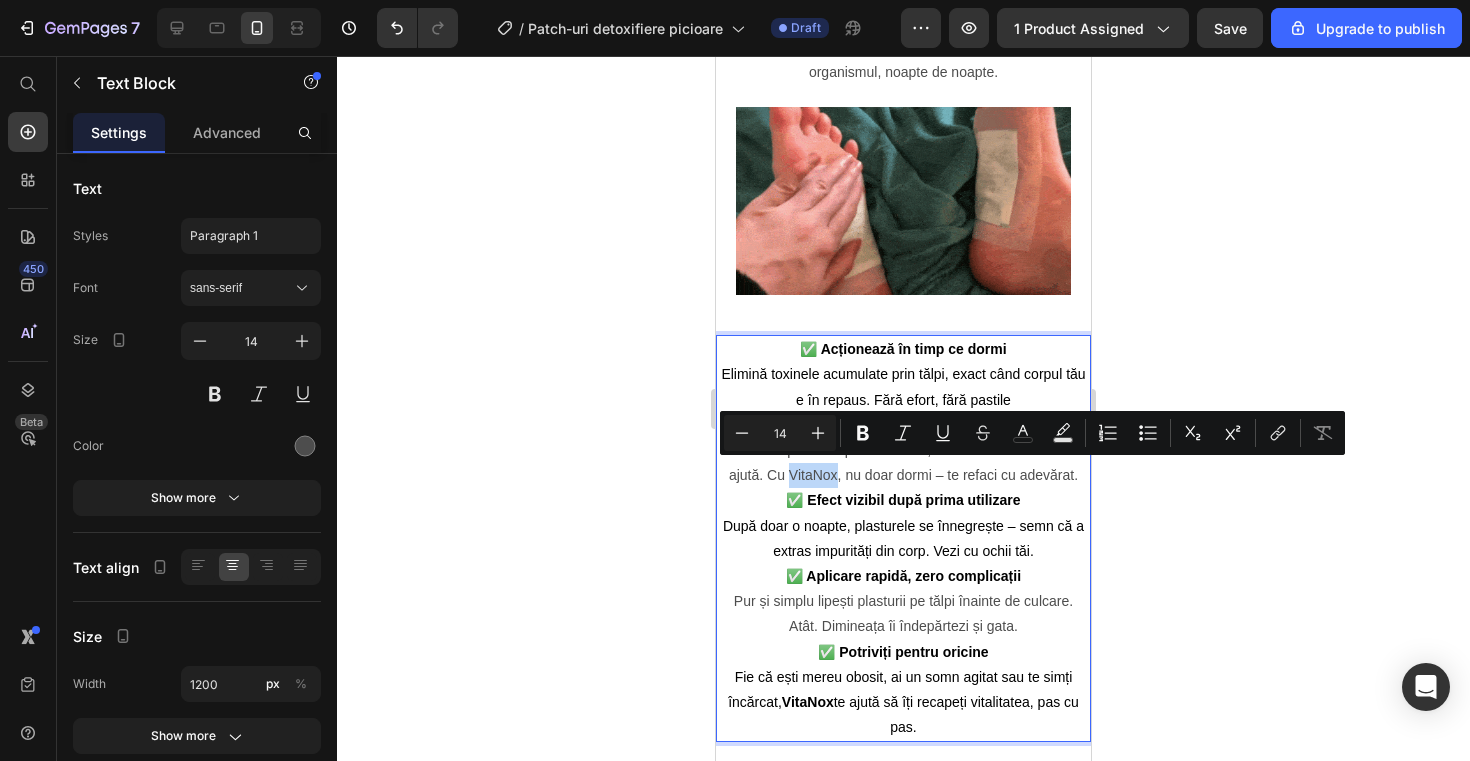 drag, startPoint x: 836, startPoint y: 475, endPoint x: 789, endPoint y: 477, distance: 47.042534 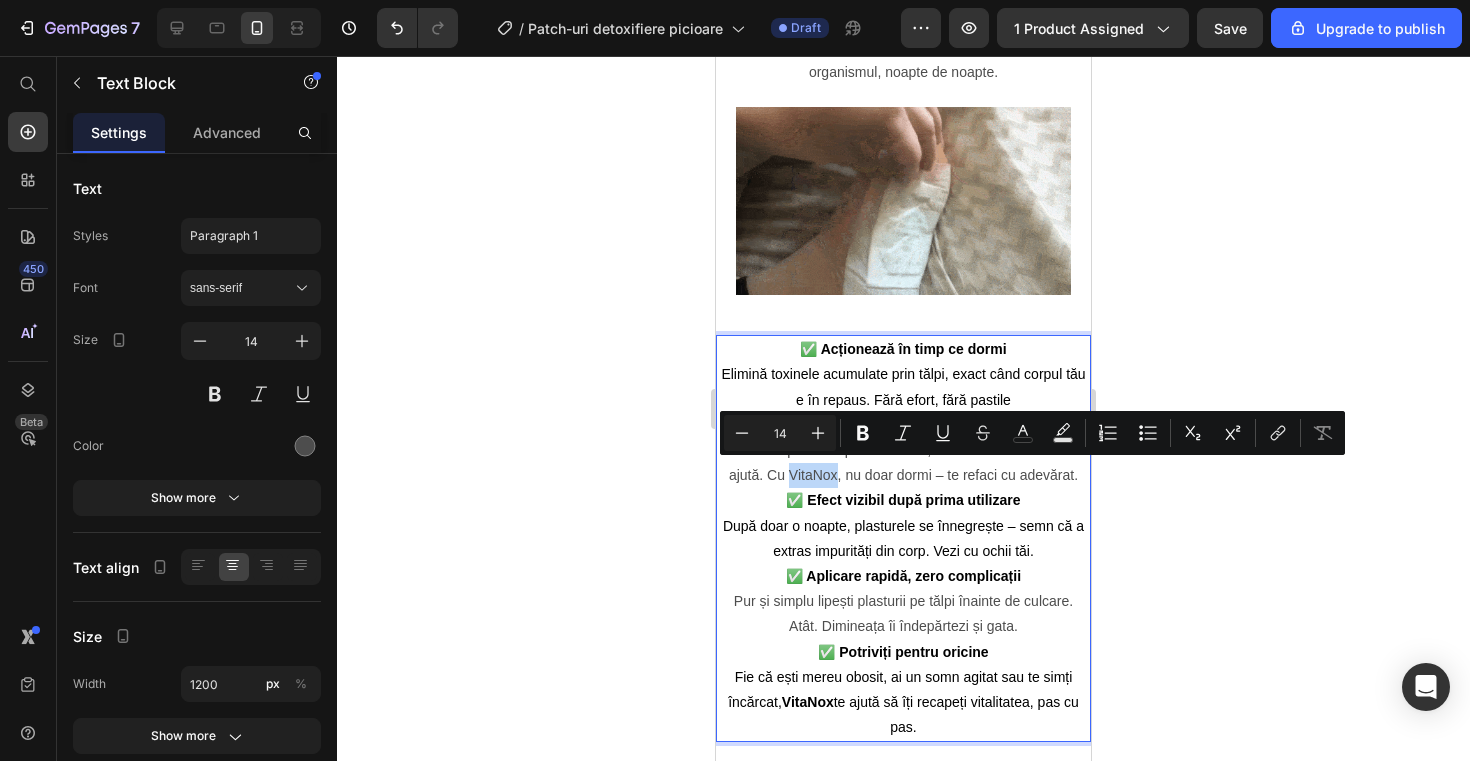 click on "✅ Somn mai adânc și trezire cu energie Când corpul tău e plin de toxine, nici 10 ore de somn nu ajută. Cu VitaNox, nu doar dormi – te refaci cu adevărat." at bounding box center [903, 451] 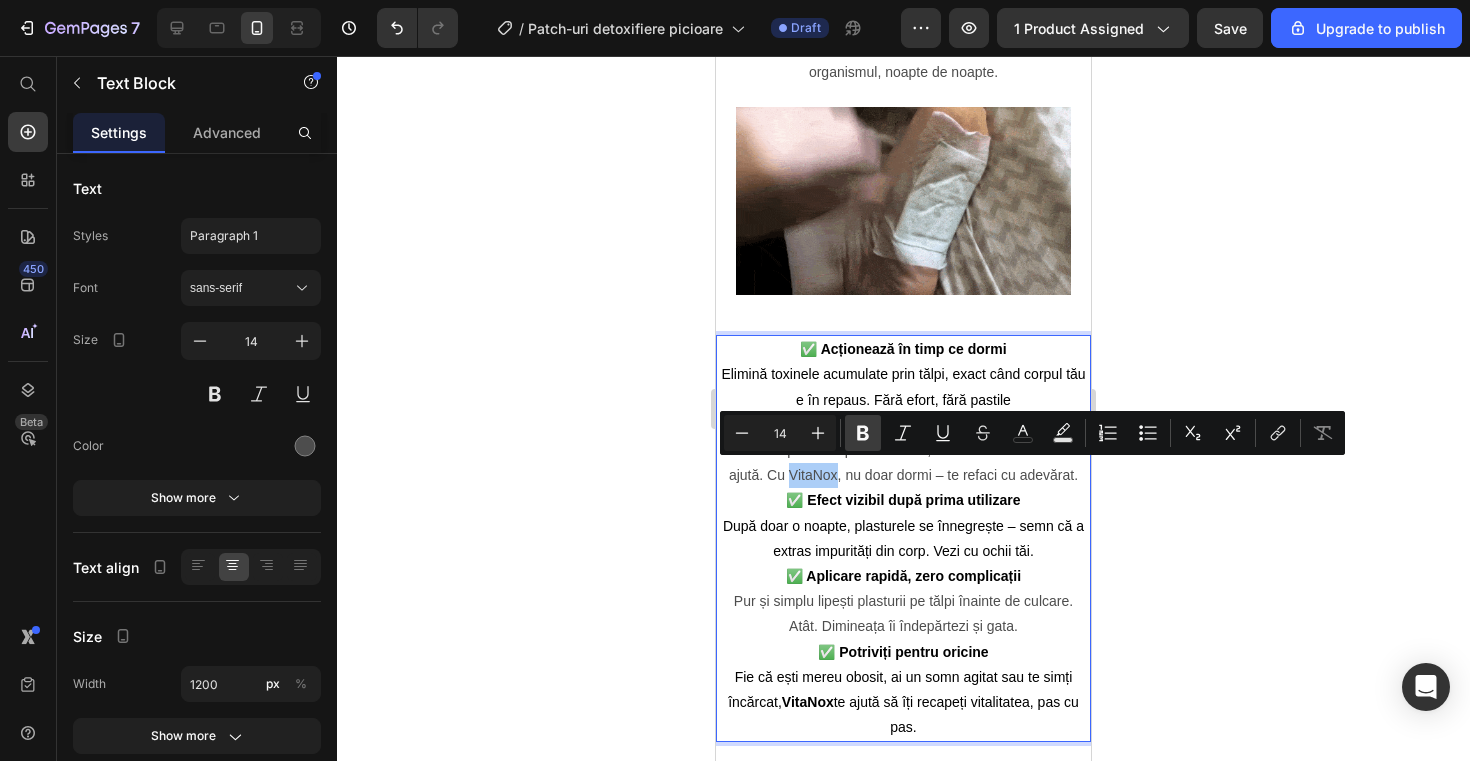 click 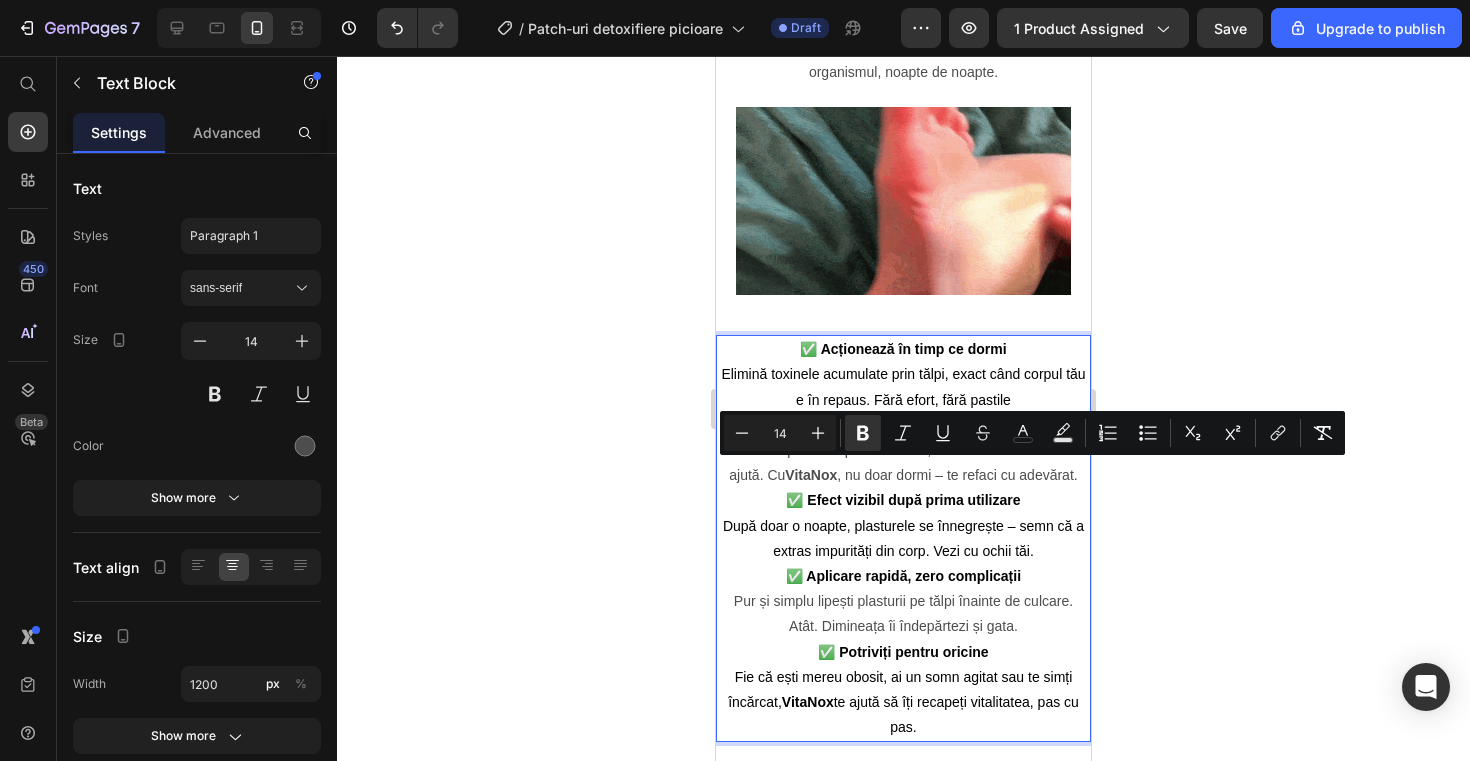 click 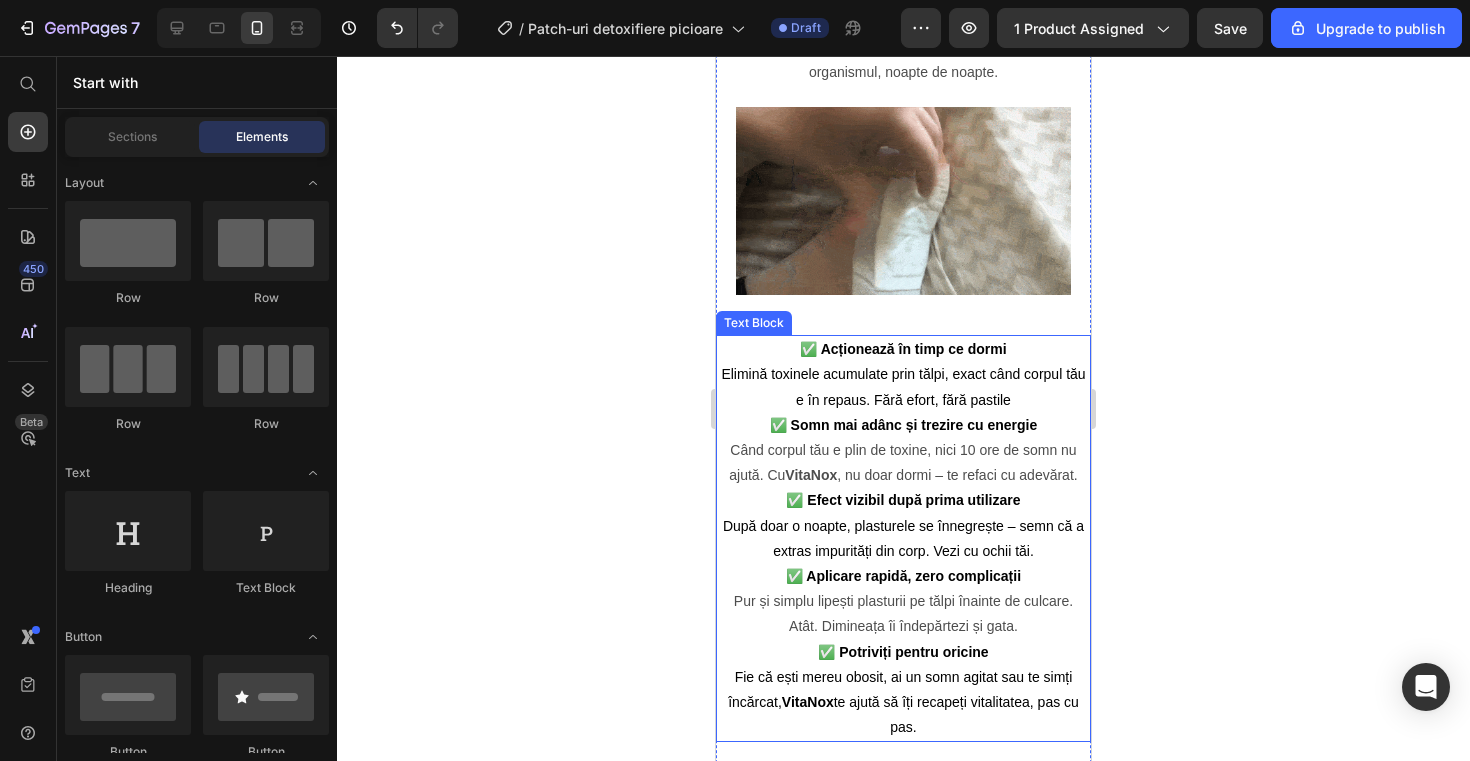 click on "VitaNox" at bounding box center (811, 475) 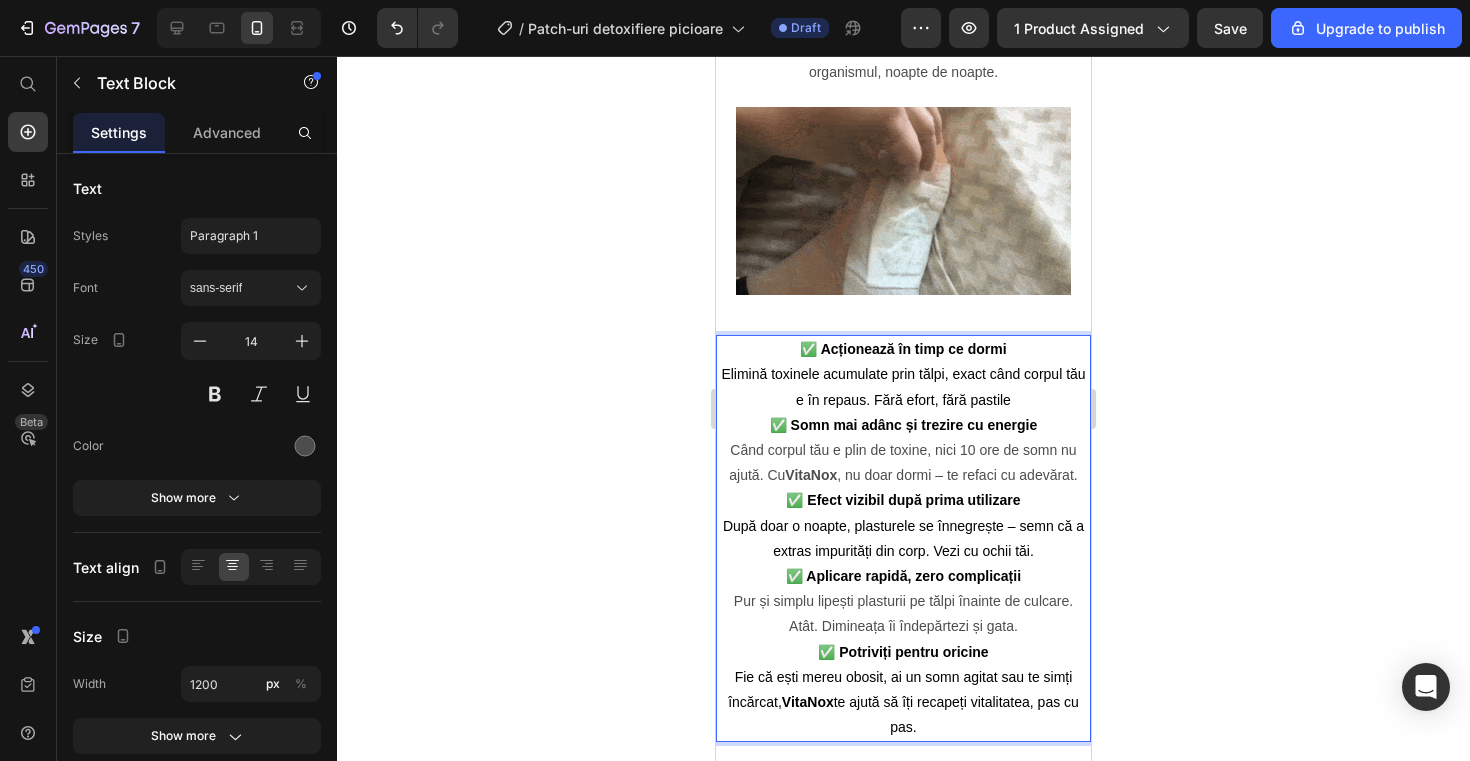 click on "VitaNox" at bounding box center (811, 475) 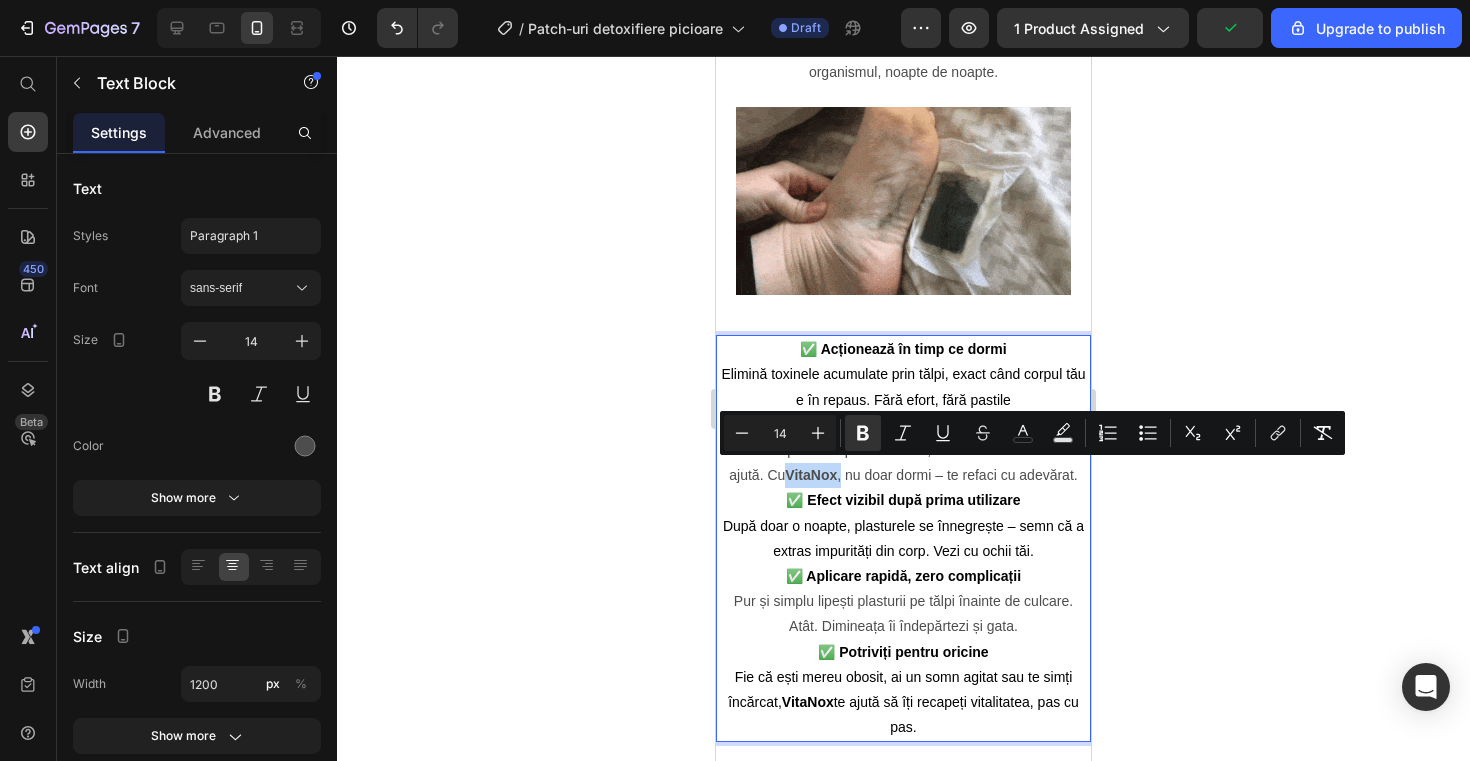 drag, startPoint x: 838, startPoint y: 474, endPoint x: 810, endPoint y: 474, distance: 28 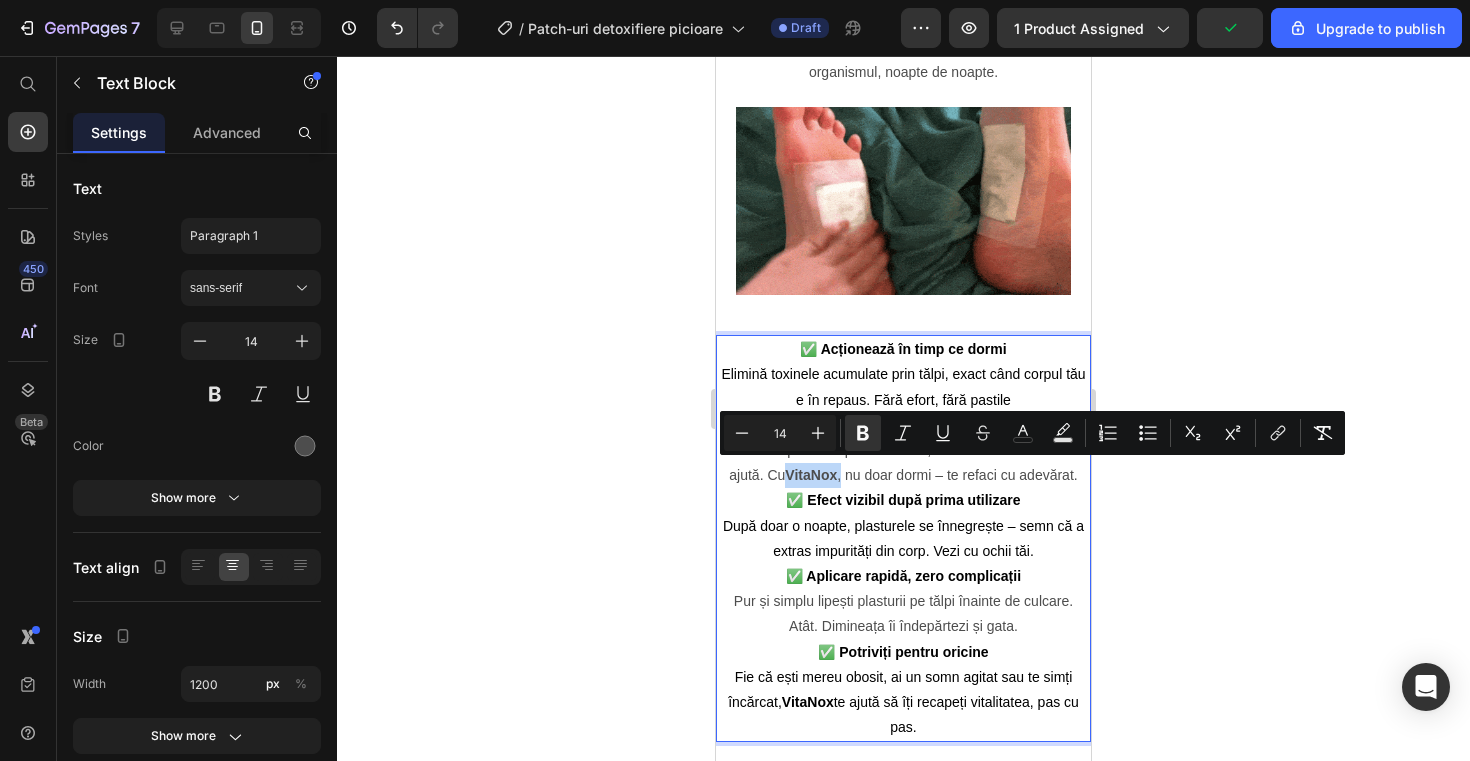 click on "VitaNox" at bounding box center [811, 475] 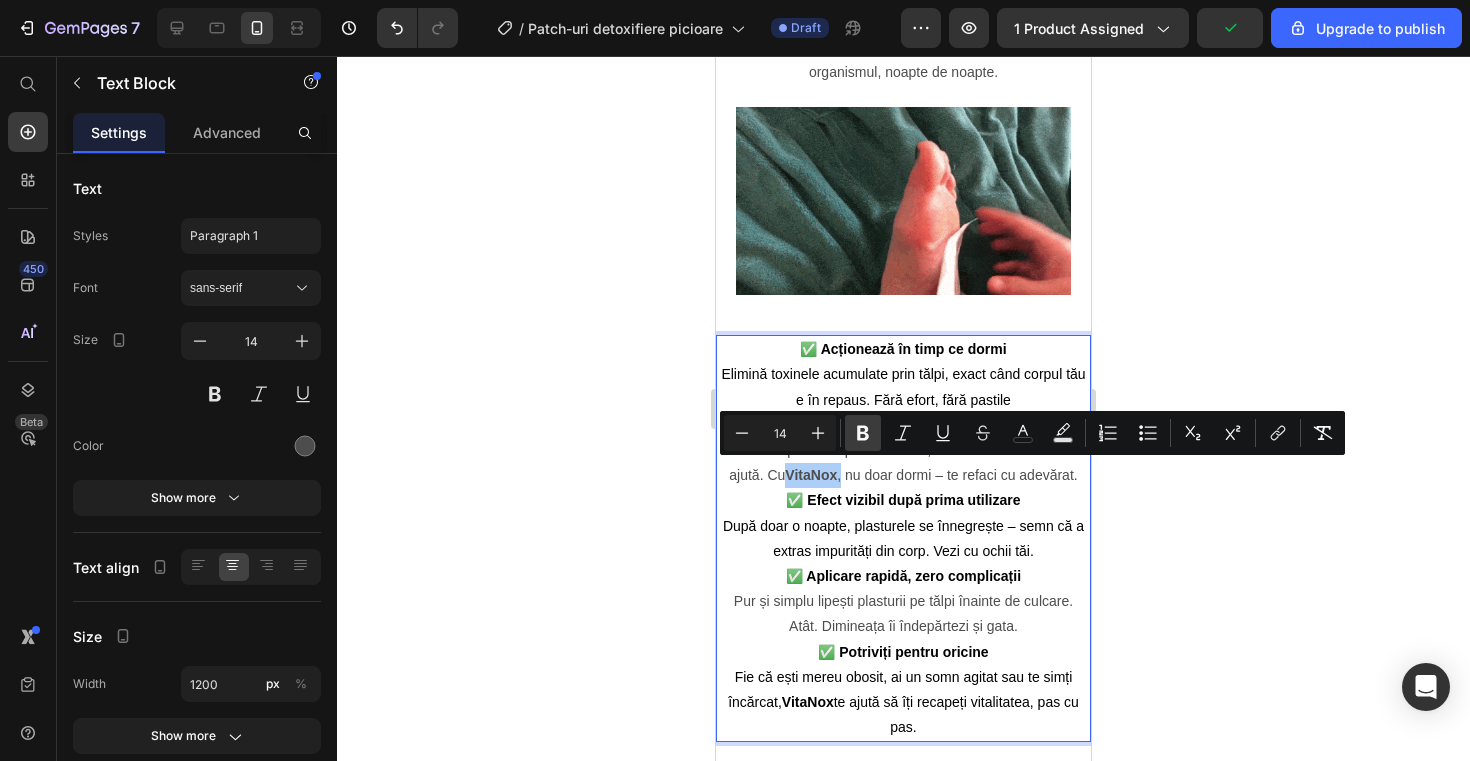 click 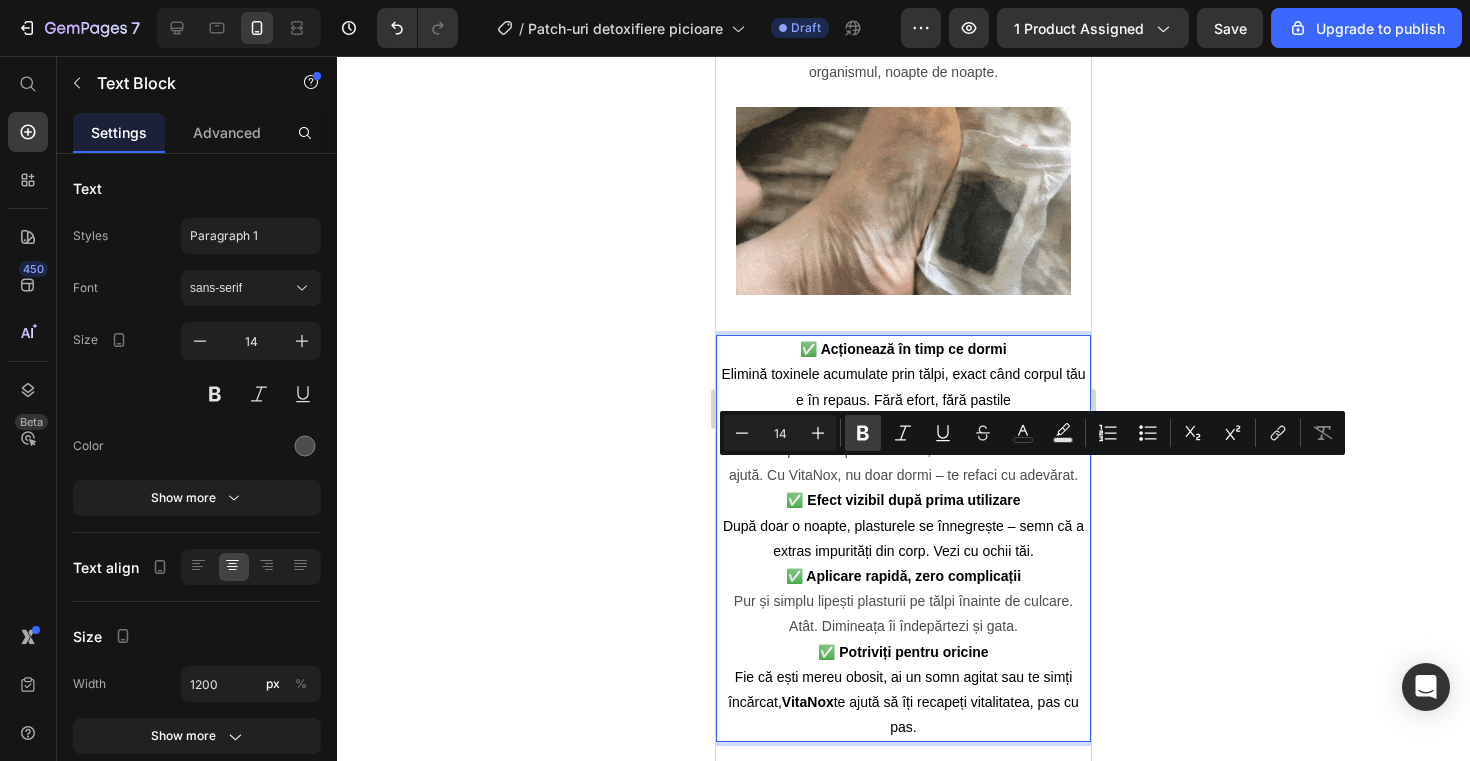 click on "Bold" at bounding box center [863, 433] 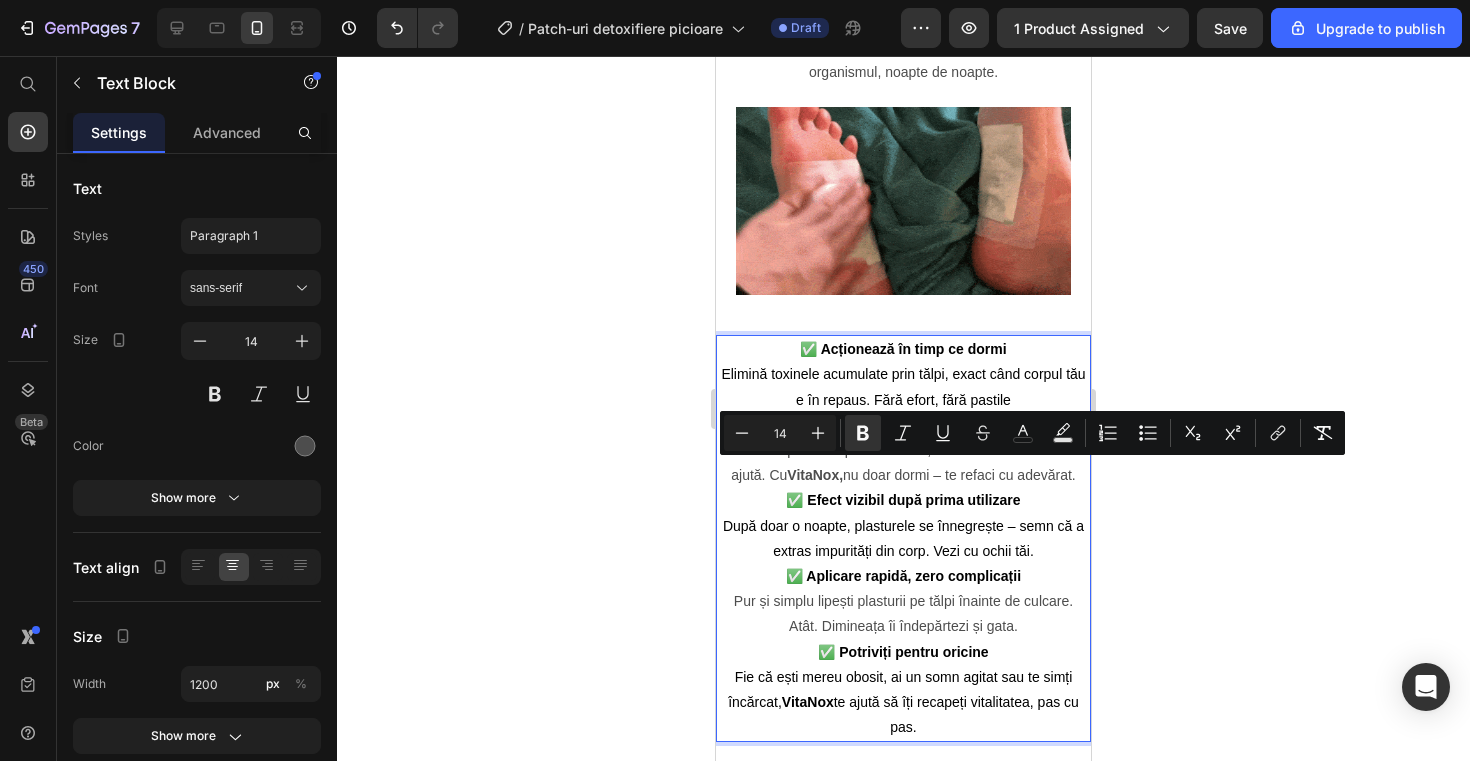 click on "VitaNox," at bounding box center (815, 475) 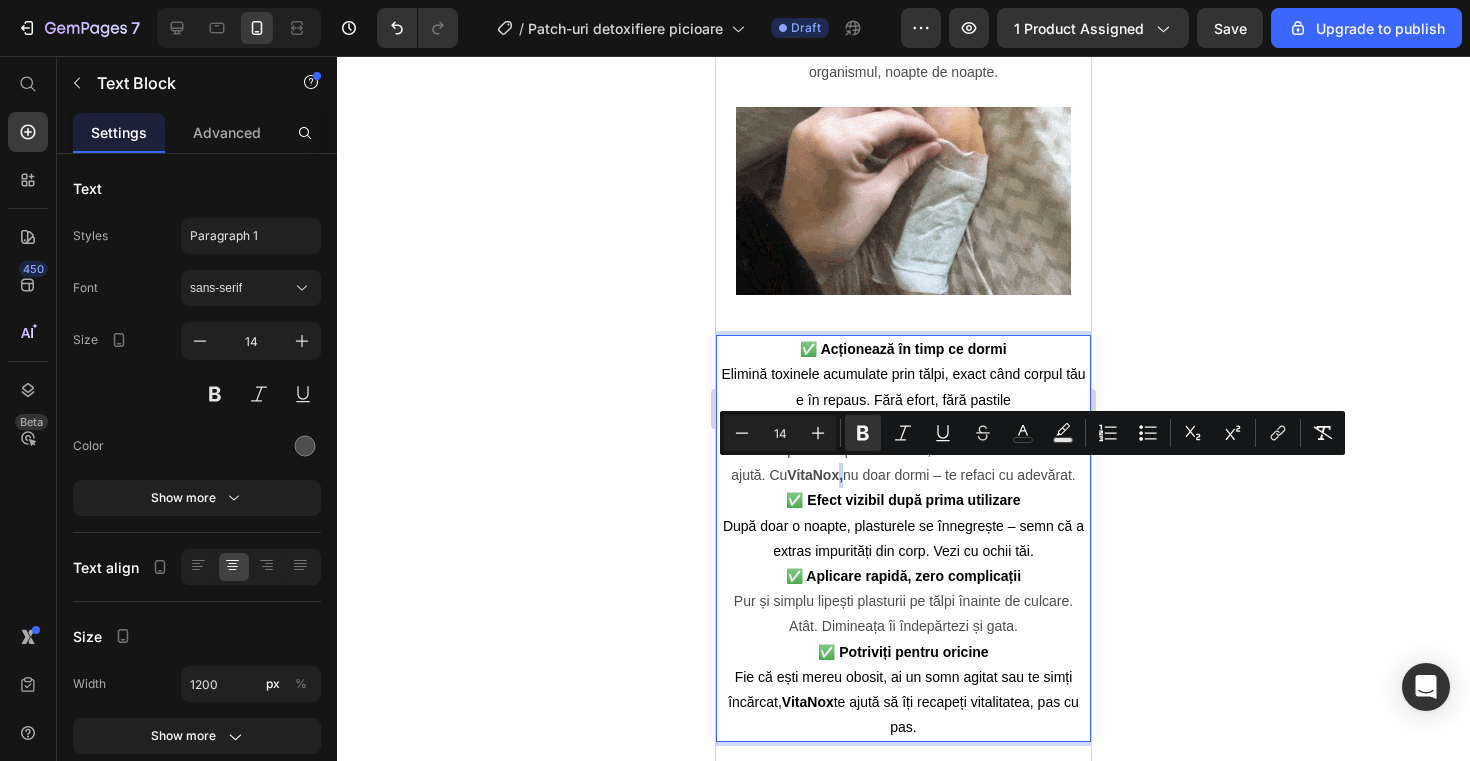 click on "✅ Somn mai adânc și trezire cu energie Când corpul tău e plin de toxine, nici 10 ore de somn nu ajută. Cu  VitaNox,  nu doar dormi – te refaci cu adevărat." at bounding box center [903, 451] 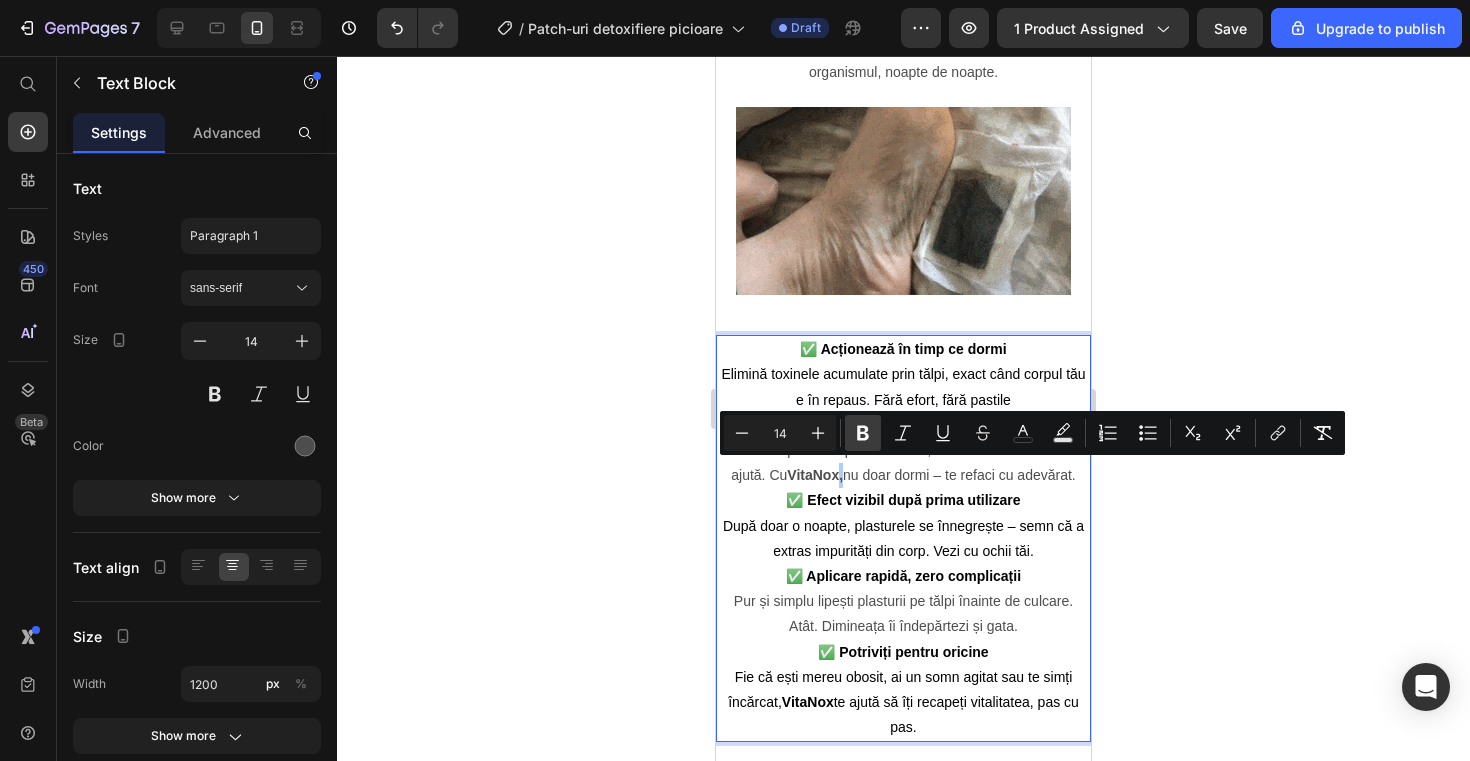 click on "Bold" at bounding box center (863, 433) 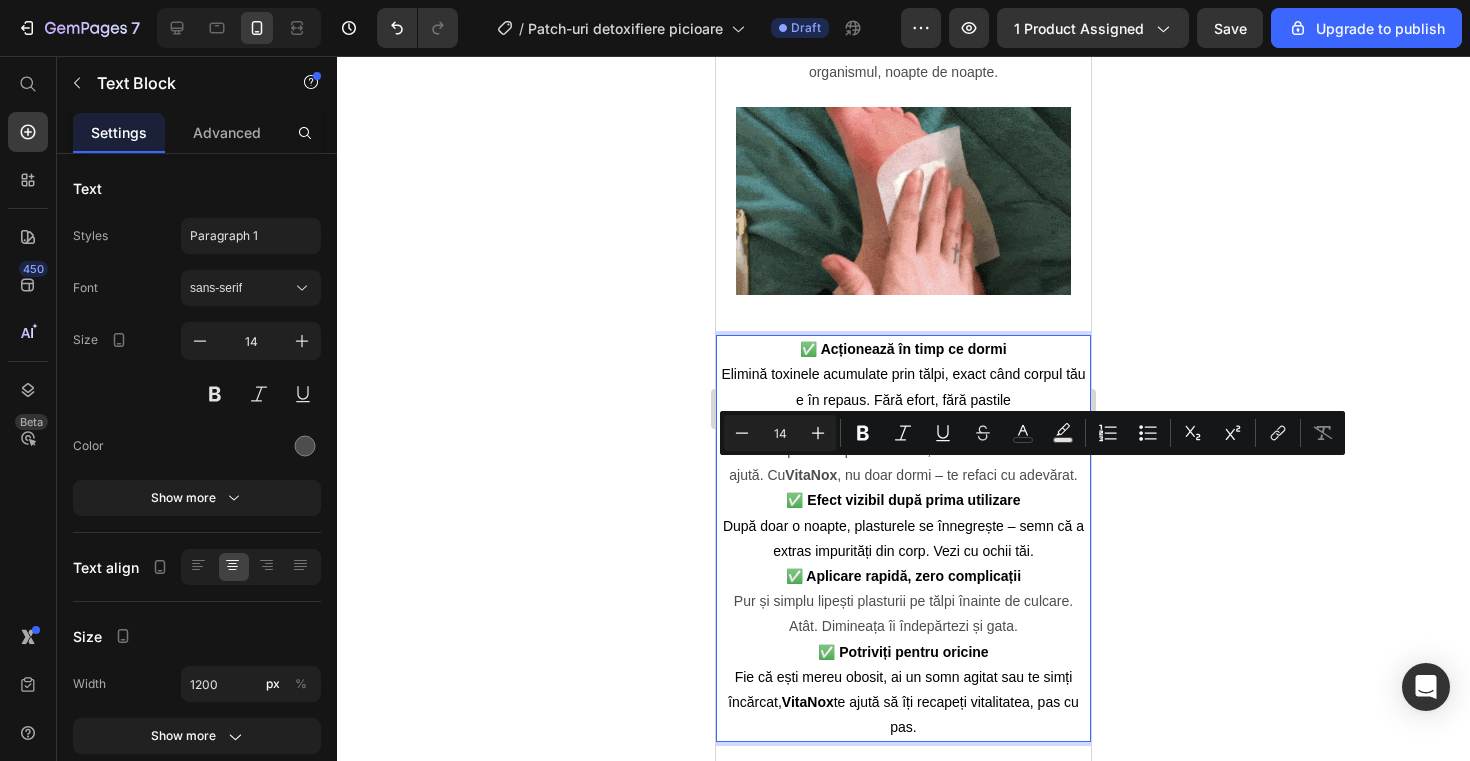 click 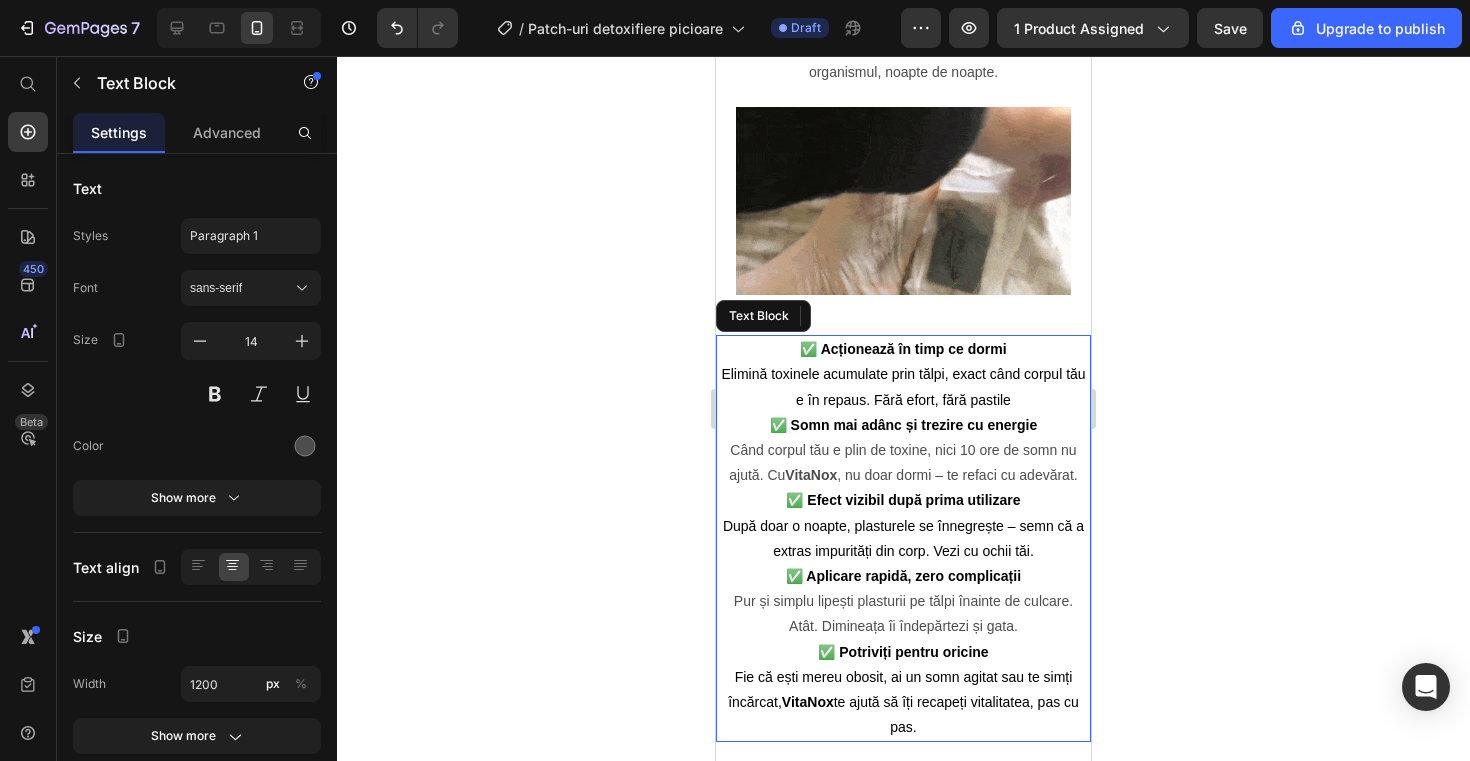 click on "✅ Somn mai adânc și trezire cu energie Când corpul tău e plin de toxine, nici 10 ore de somn nu ajută. Cu  VitaNox , nu doar dormi – te refaci cu adevărat." at bounding box center [903, 451] 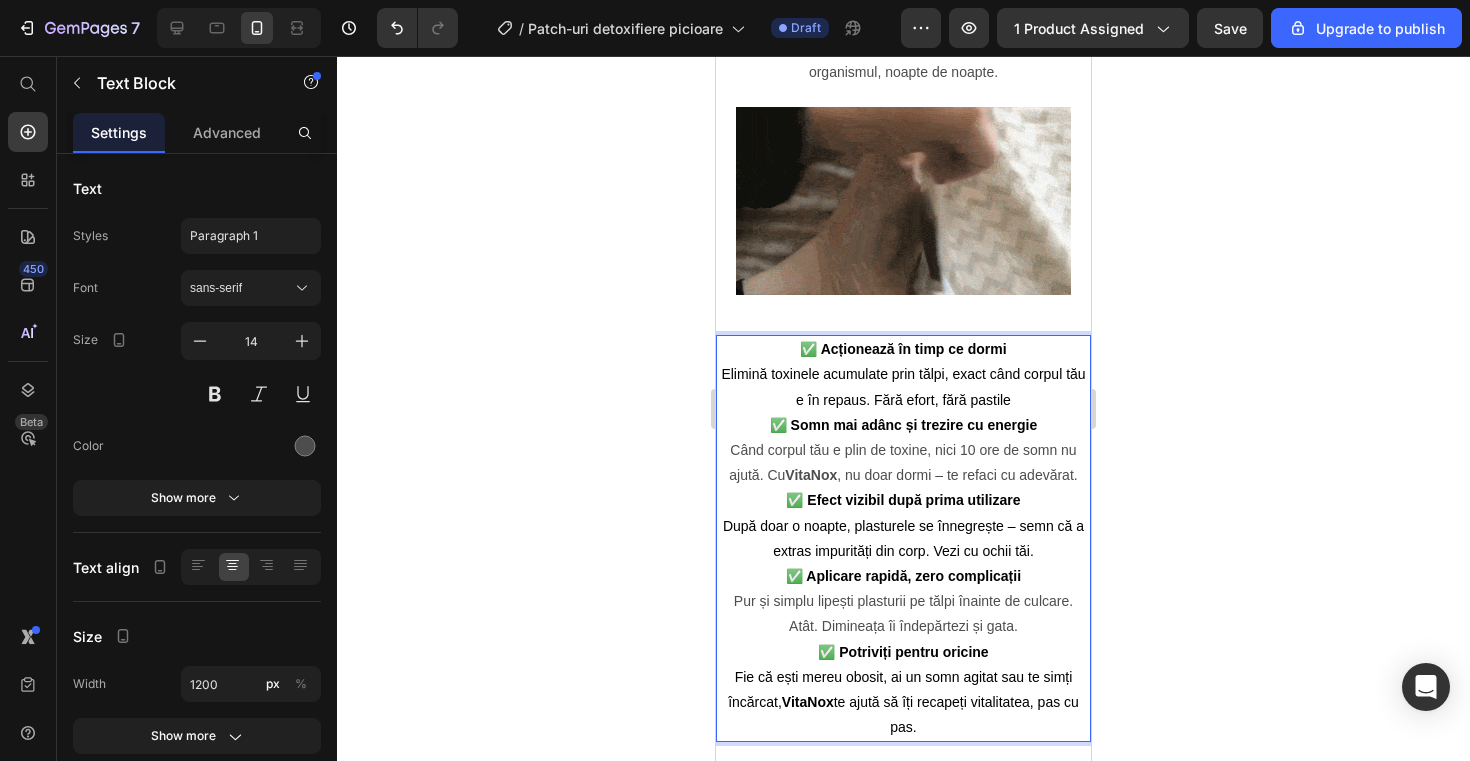 click on "VitaNox" at bounding box center (811, 475) 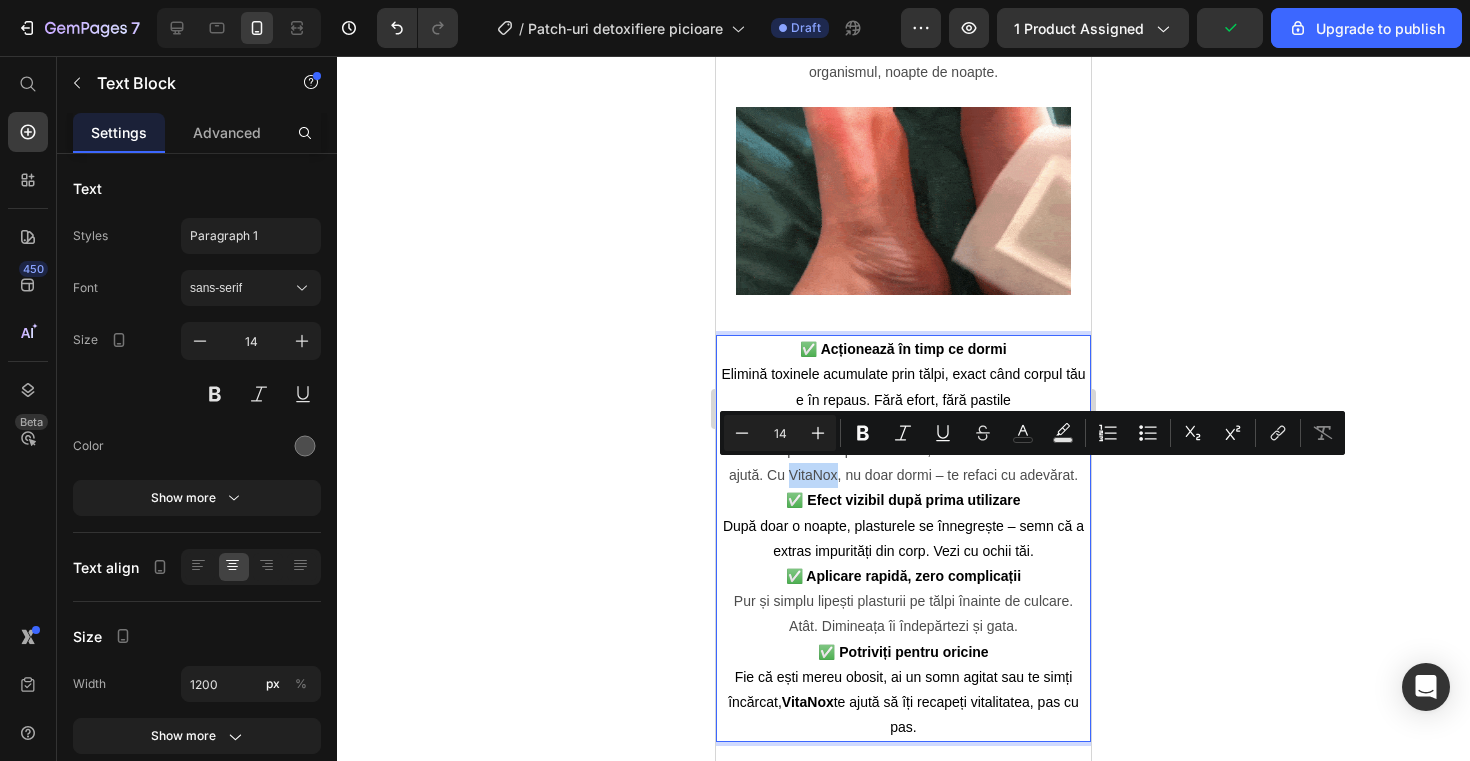 drag, startPoint x: 837, startPoint y: 470, endPoint x: 791, endPoint y: 475, distance: 46.270943 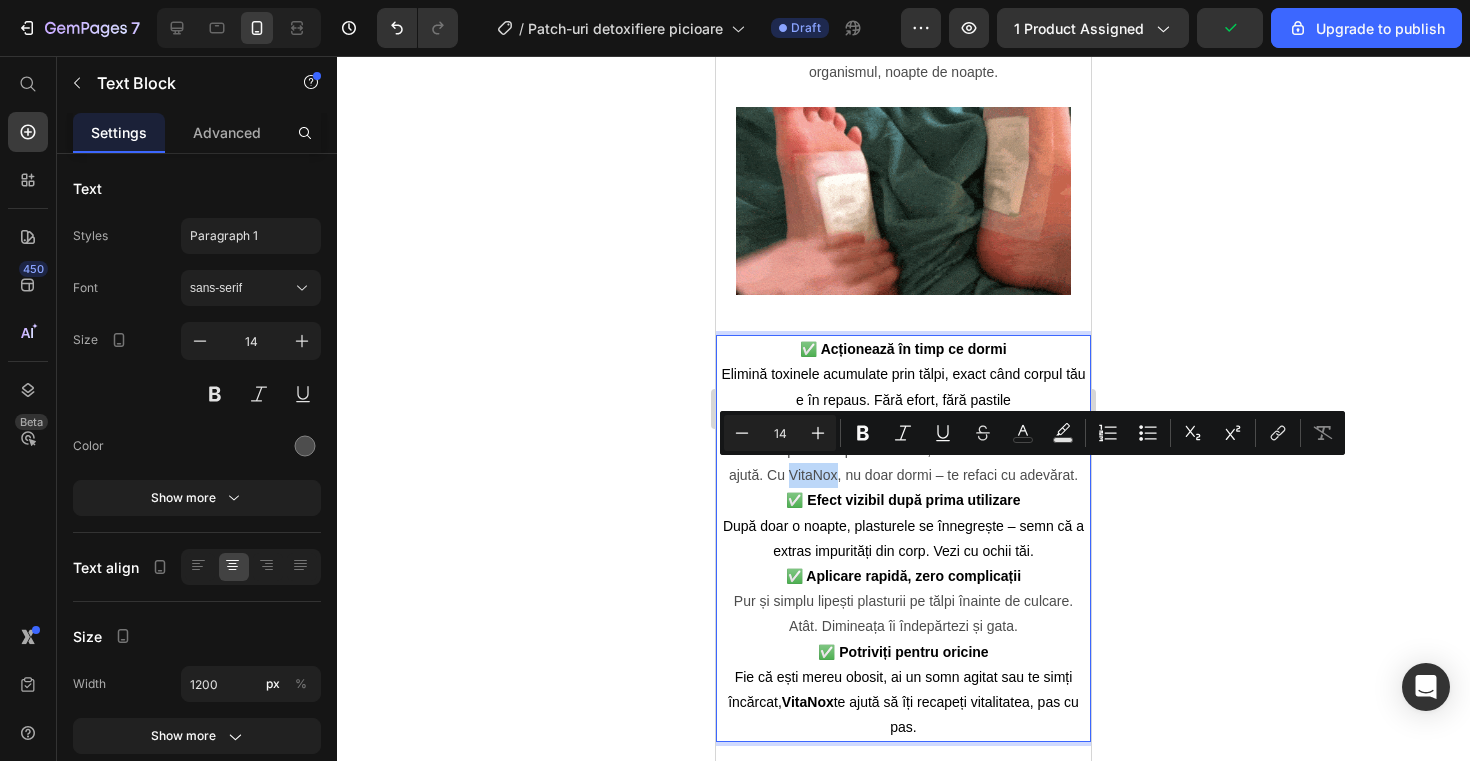 click on "✅ Somn mai adânc și trezire cu energie Când corpul tău e plin de toxine, nici 10 ore de somn nu ajută. Cu VitaNox, nu doar dormi – te refaci cu adevărat." at bounding box center [903, 451] 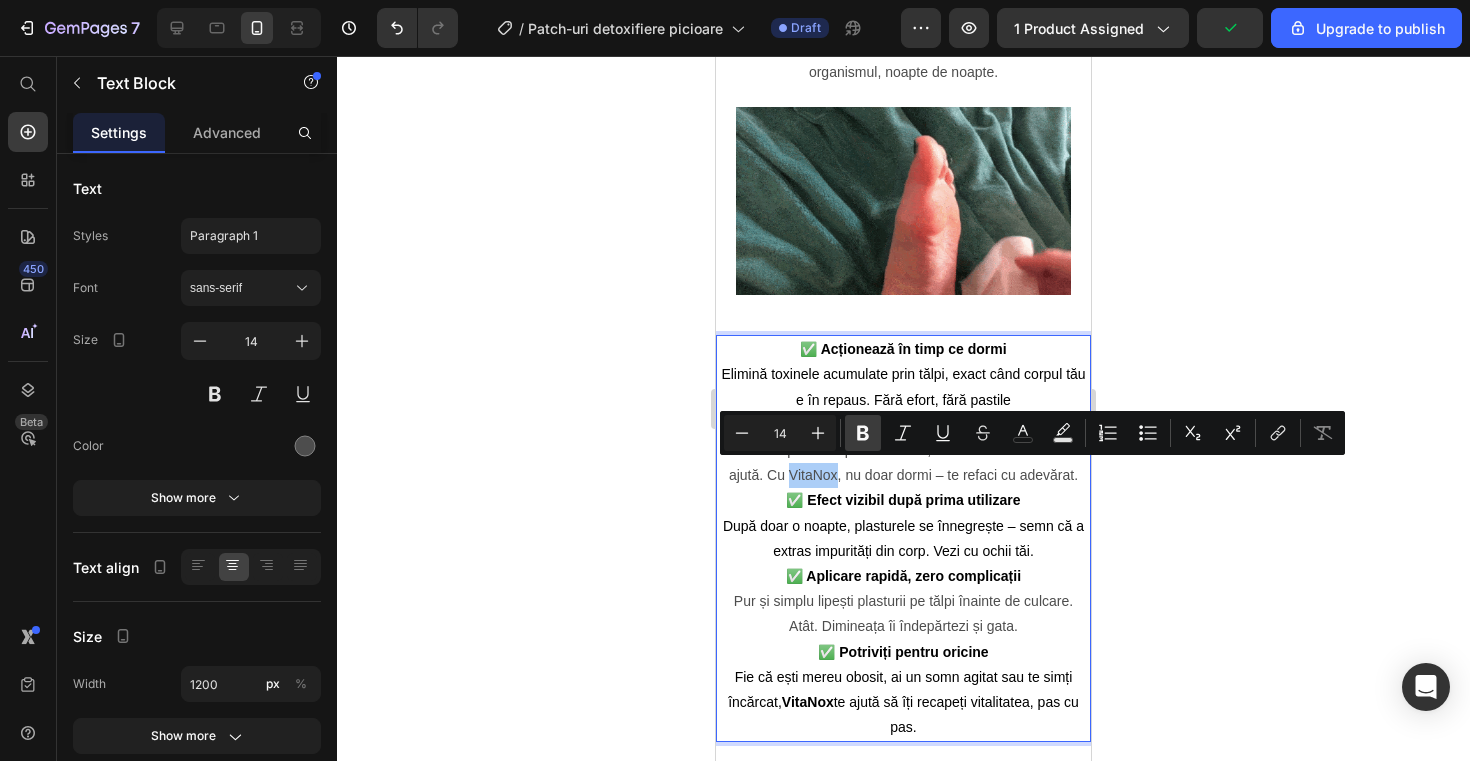 click 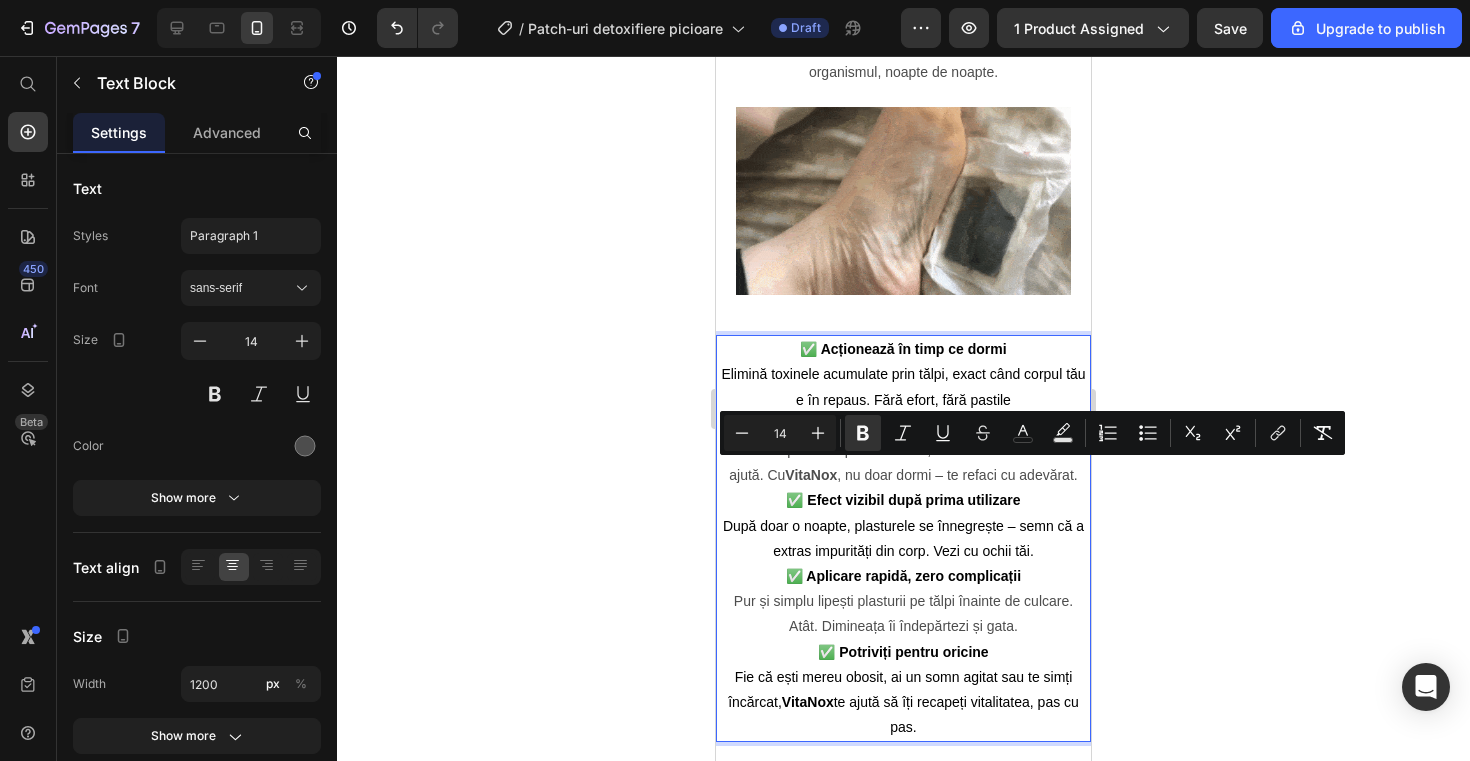 click 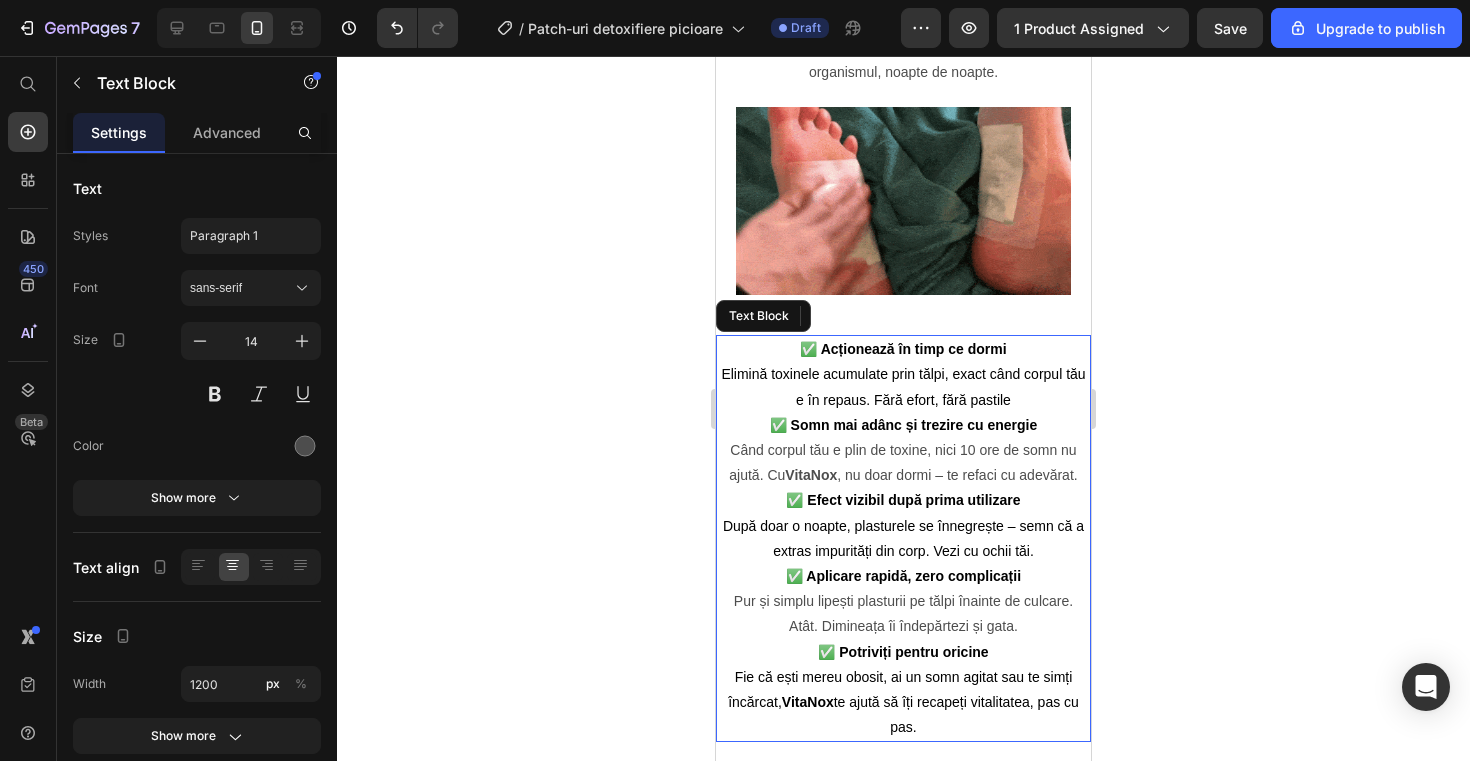 click on "VitaNox" at bounding box center (808, 702) 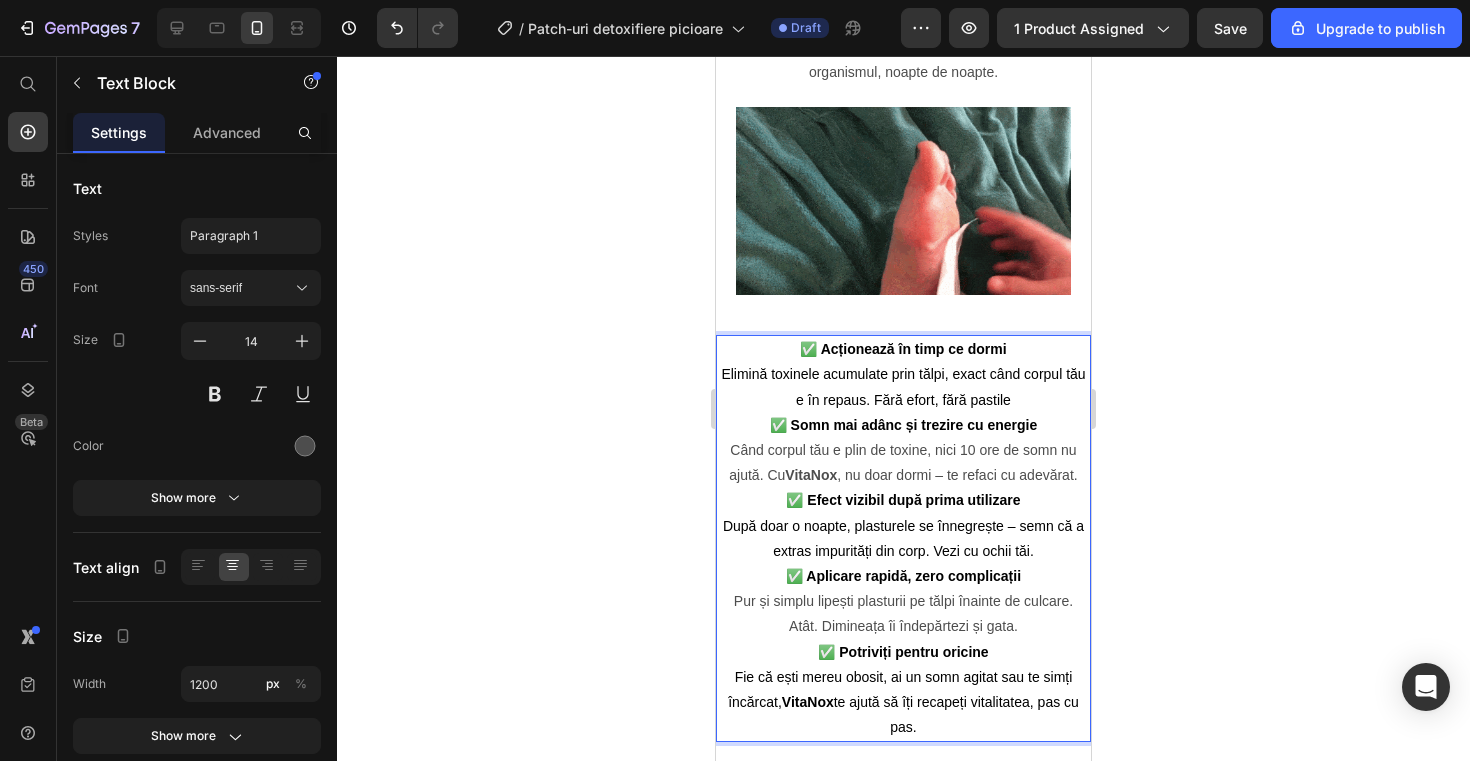 click on "Fie că ești mereu obosit, ai un somn agitat sau te simți încărcat,  VitaNox  te ajută să îți recapeți vitalitatea, pas cu pas." at bounding box center (903, 702) 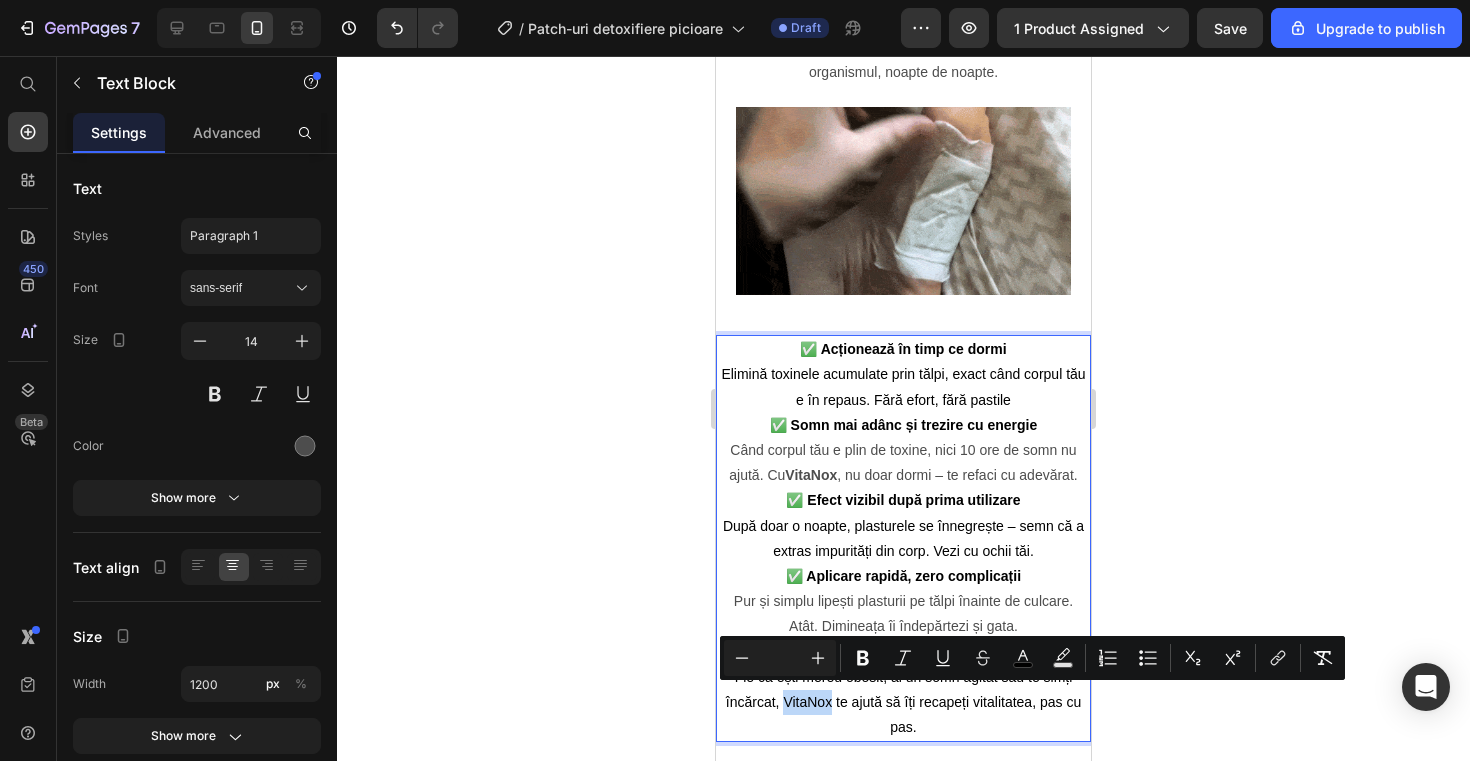 drag, startPoint x: 831, startPoint y: 696, endPoint x: 784, endPoint y: 695, distance: 47.010635 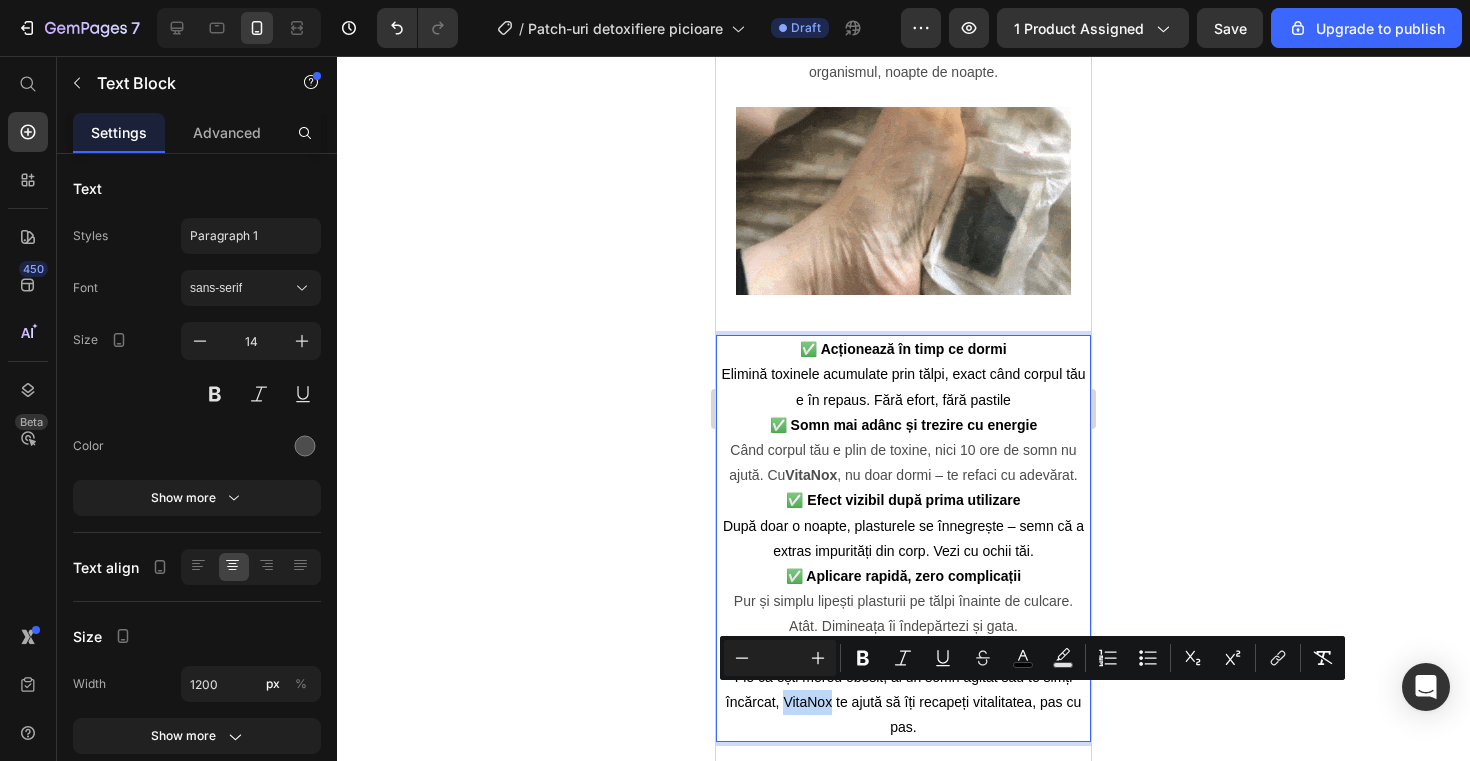 click on "Fie că ești mereu obosit, ai un somn agitat sau te simți încărcat, VitaNox te ajută să îți recapeți vitalitatea, pas cu pas." at bounding box center (903, 702) 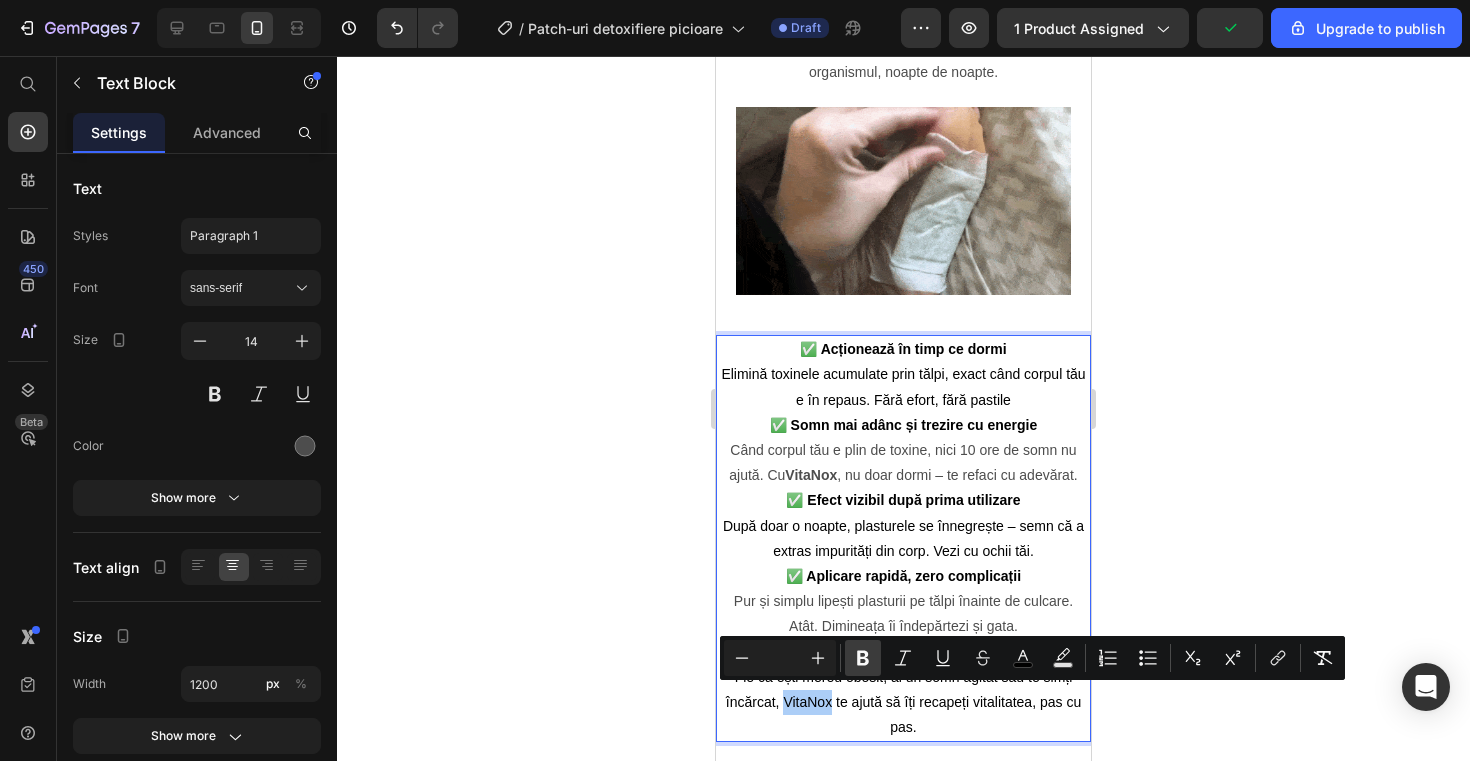 click 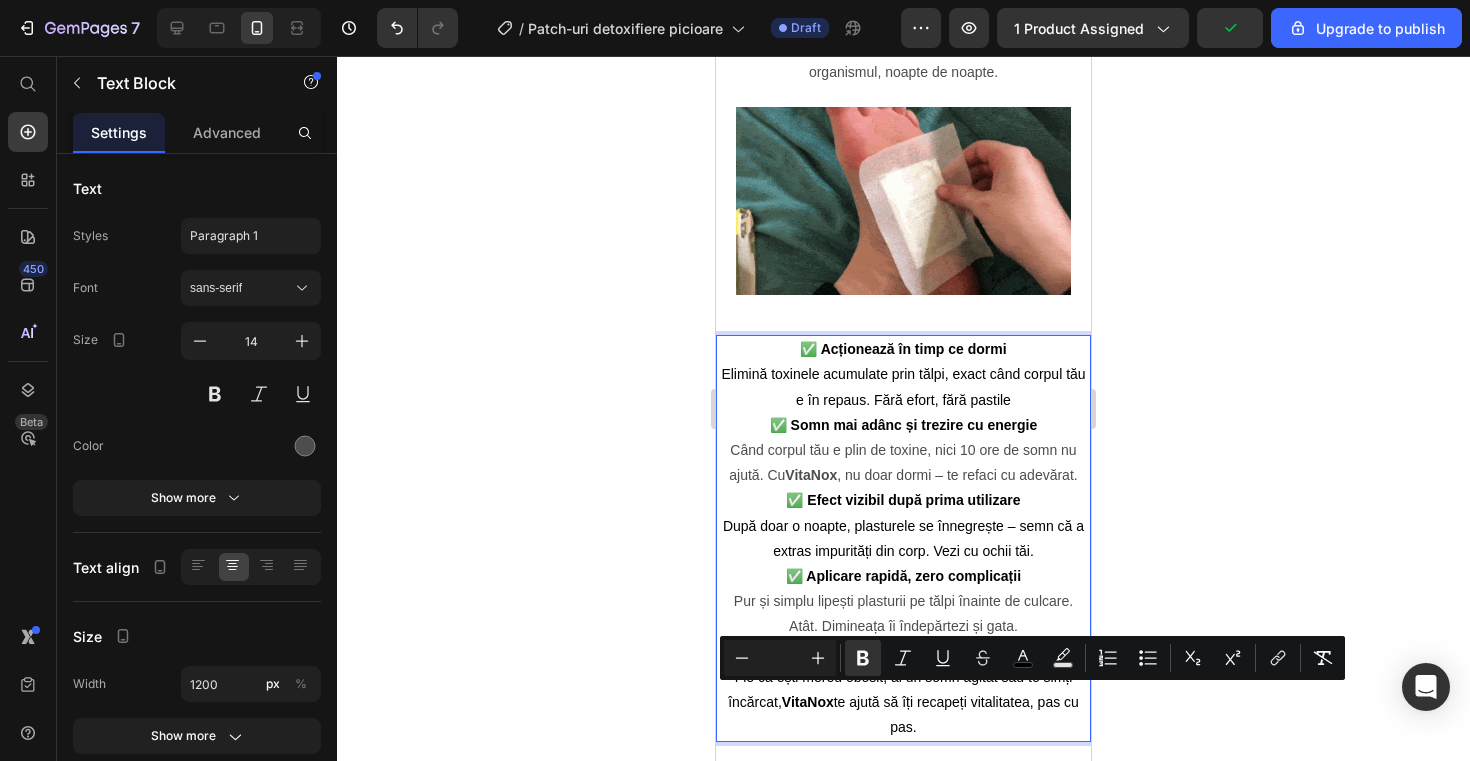 click 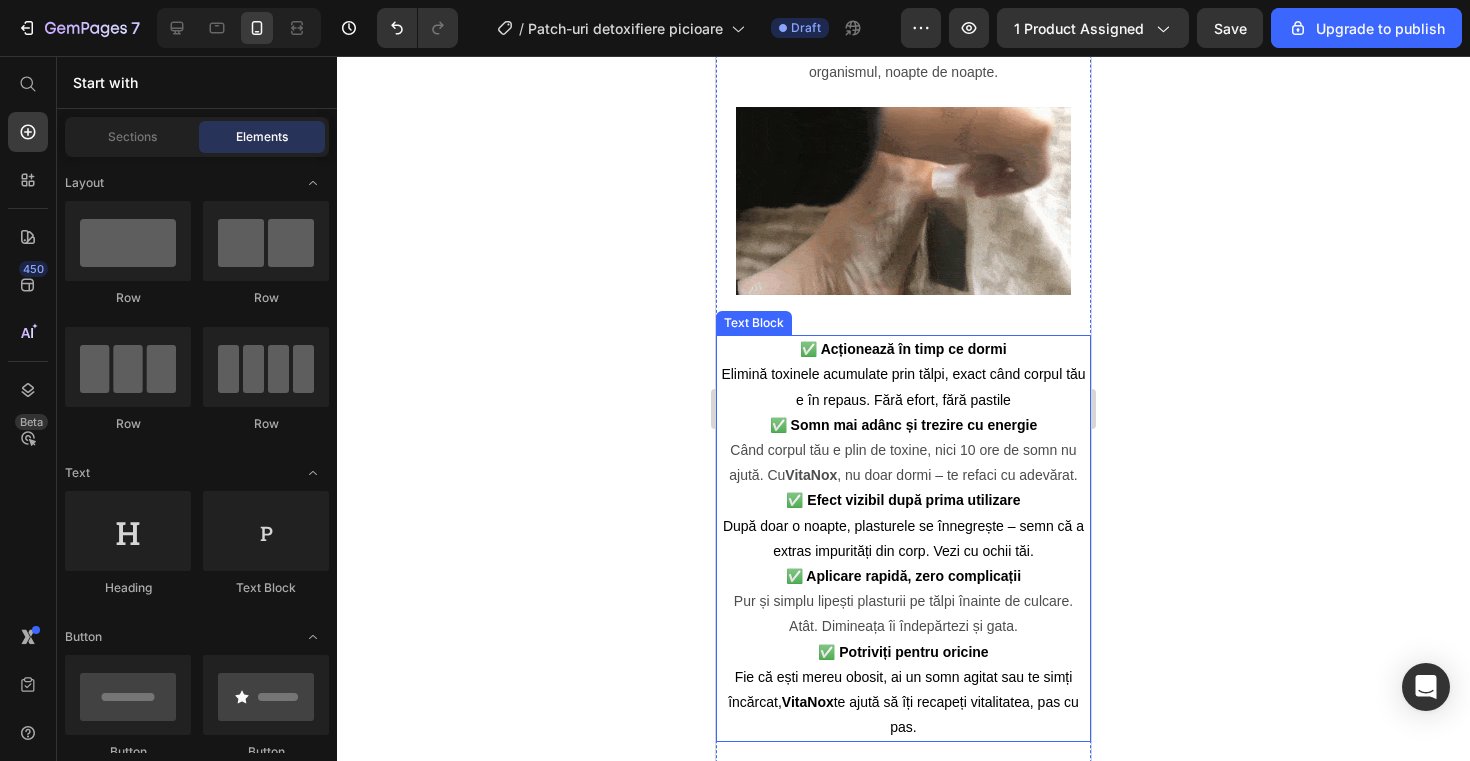 click on "VitaNox" at bounding box center [811, 475] 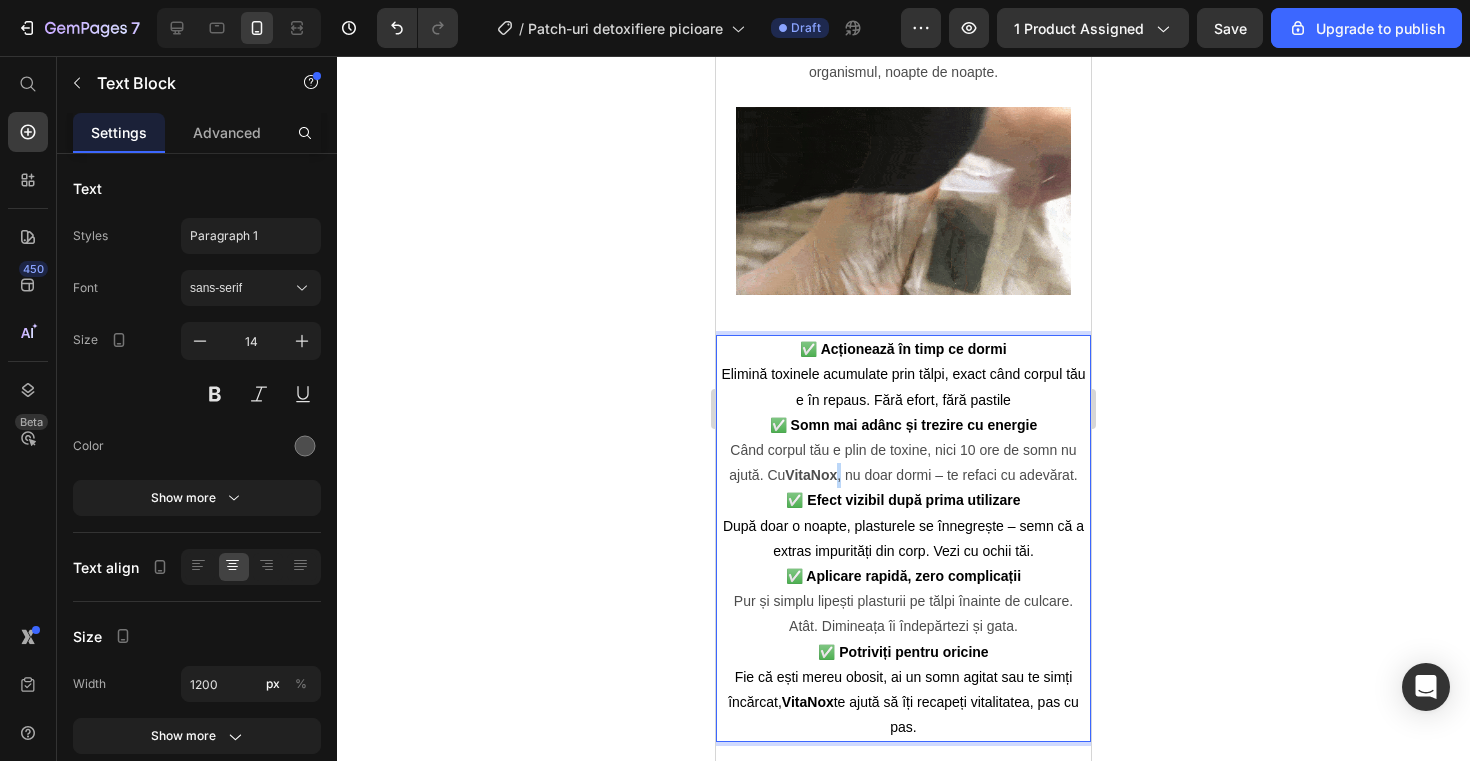 click on "VitaNox" at bounding box center (811, 475) 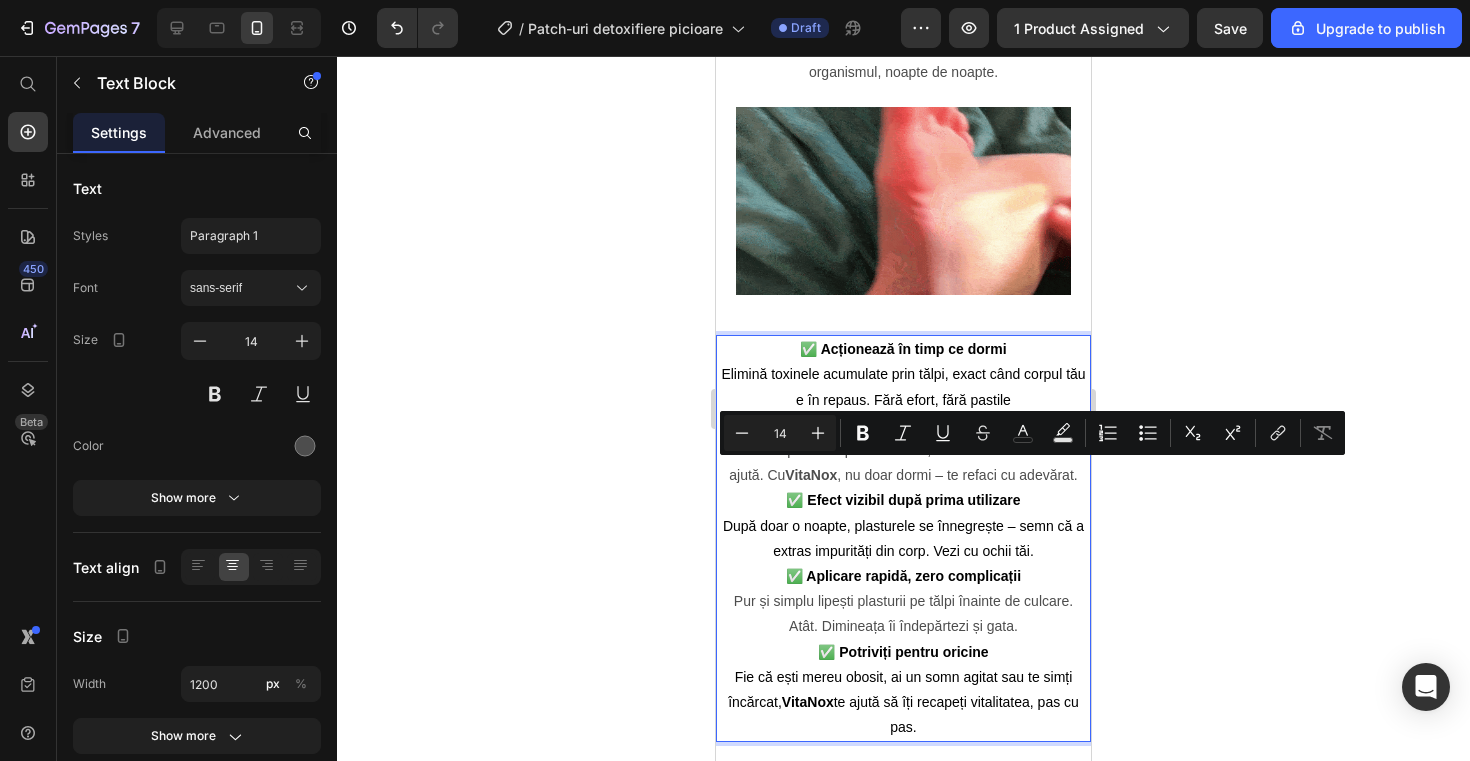 click on "VitaNox" at bounding box center [811, 475] 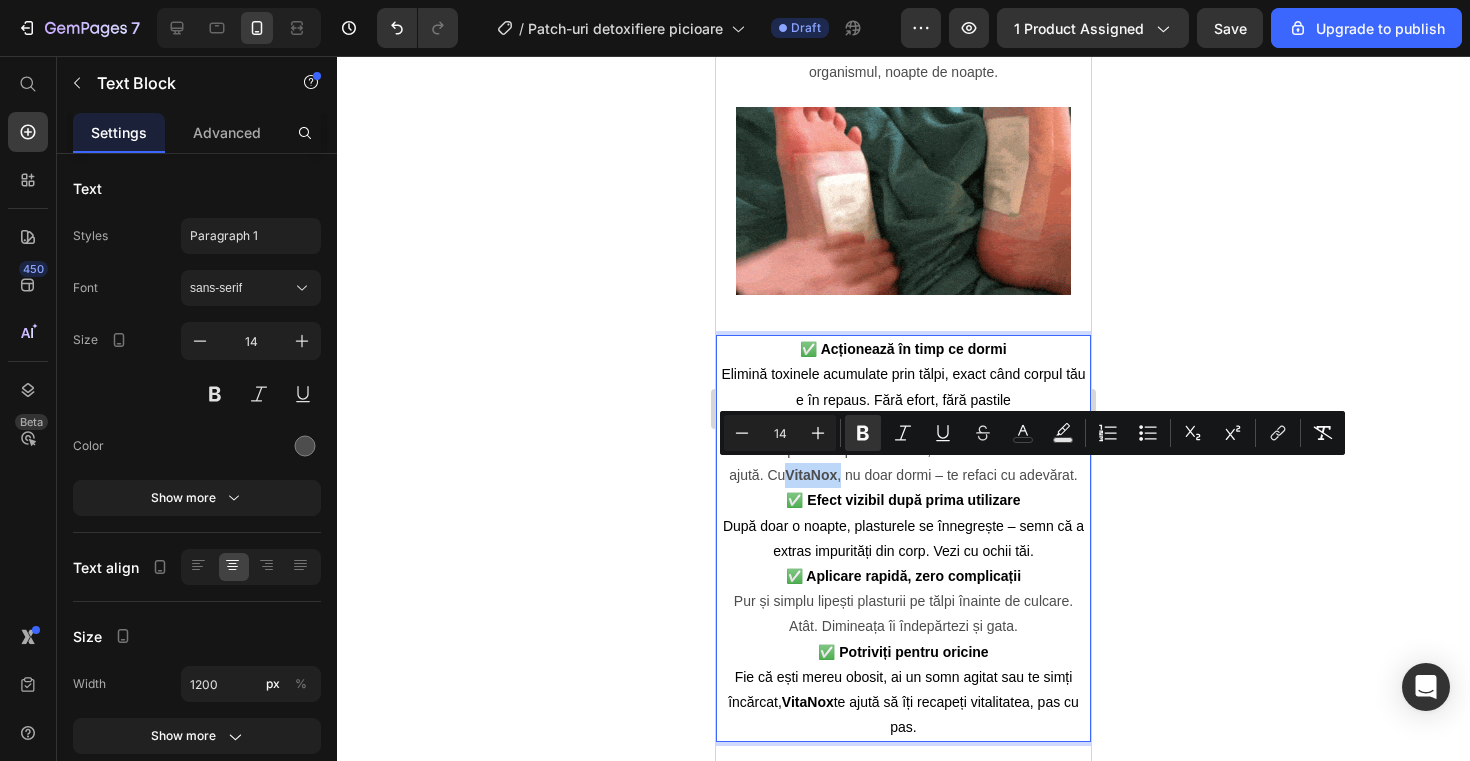 drag, startPoint x: 838, startPoint y: 472, endPoint x: 815, endPoint y: 471, distance: 23.021729 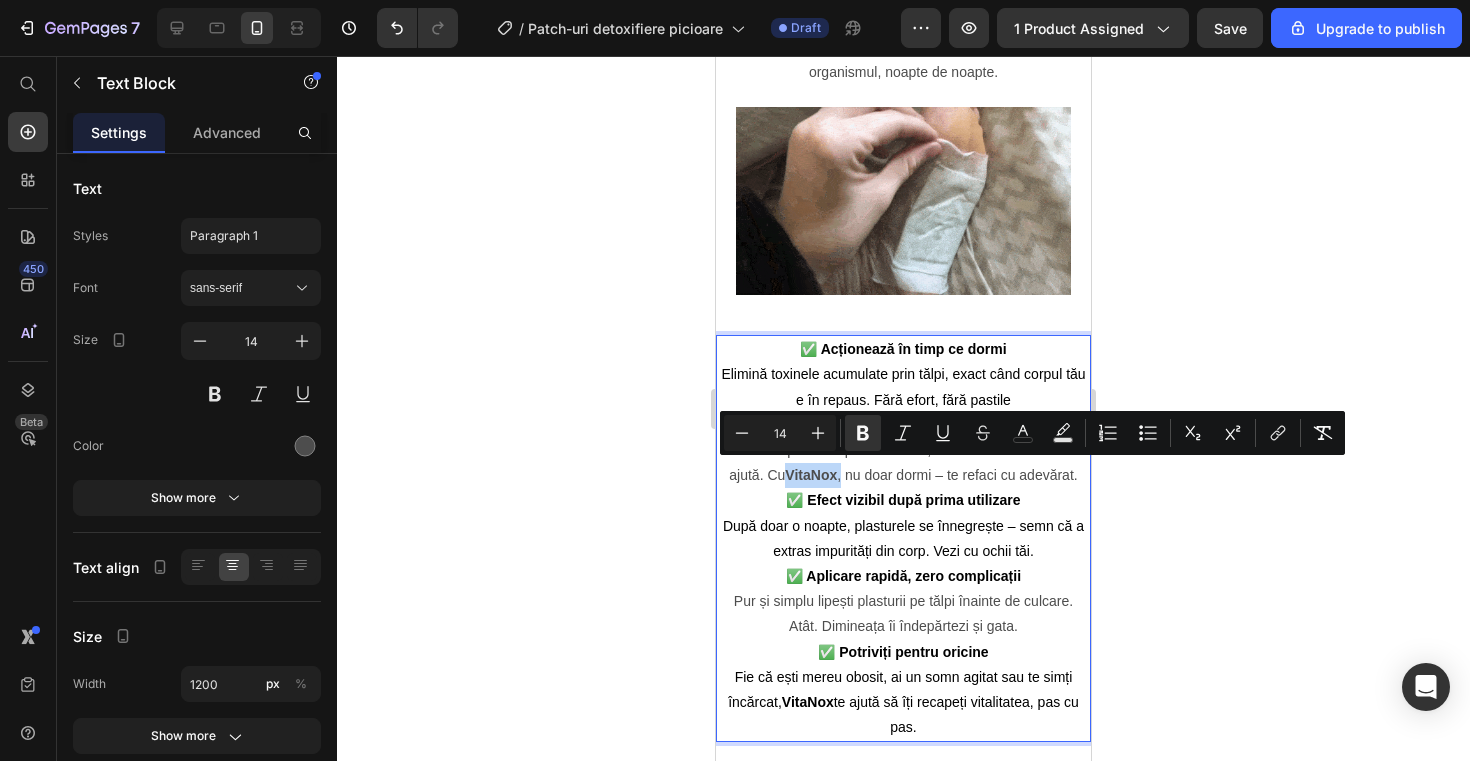 click on "VitaNox" at bounding box center (811, 475) 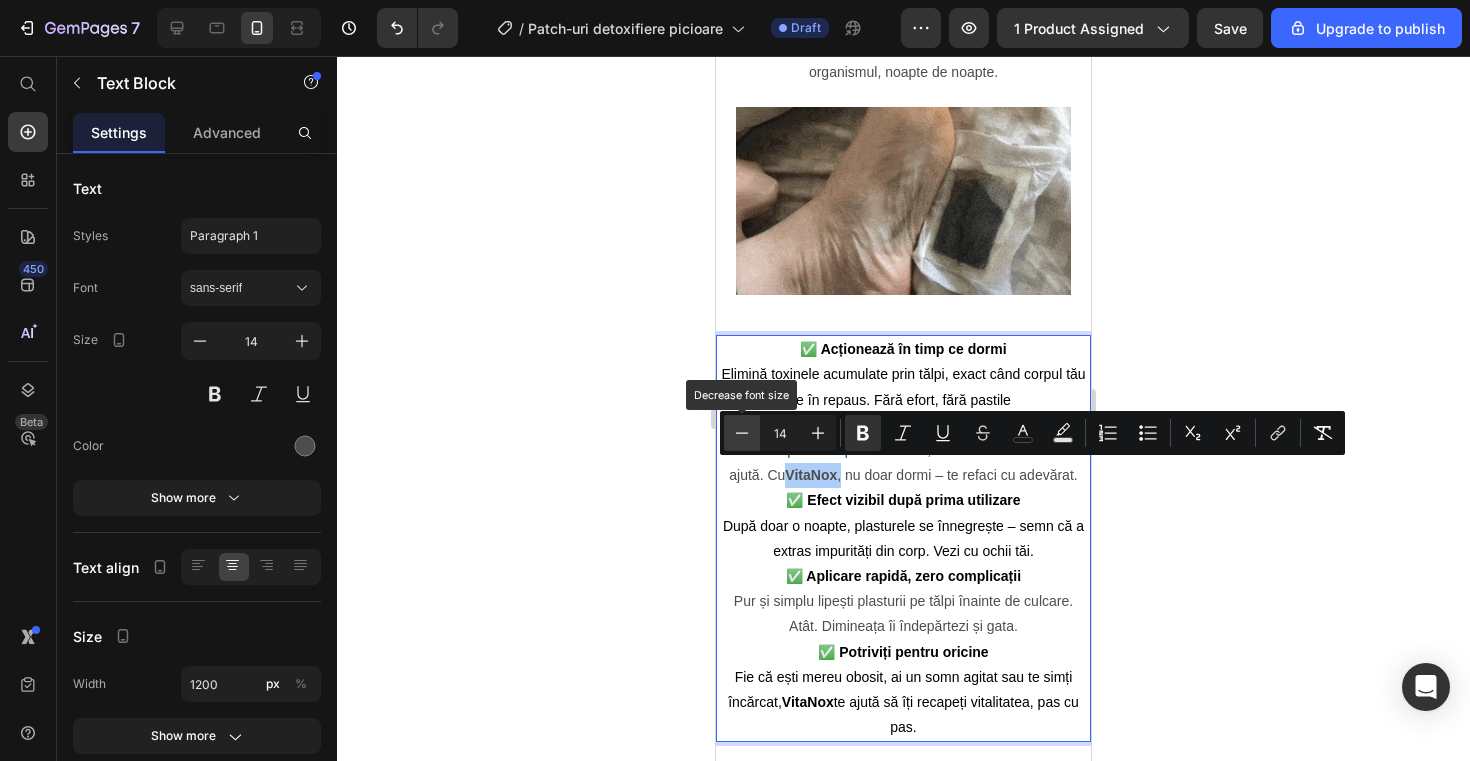 click 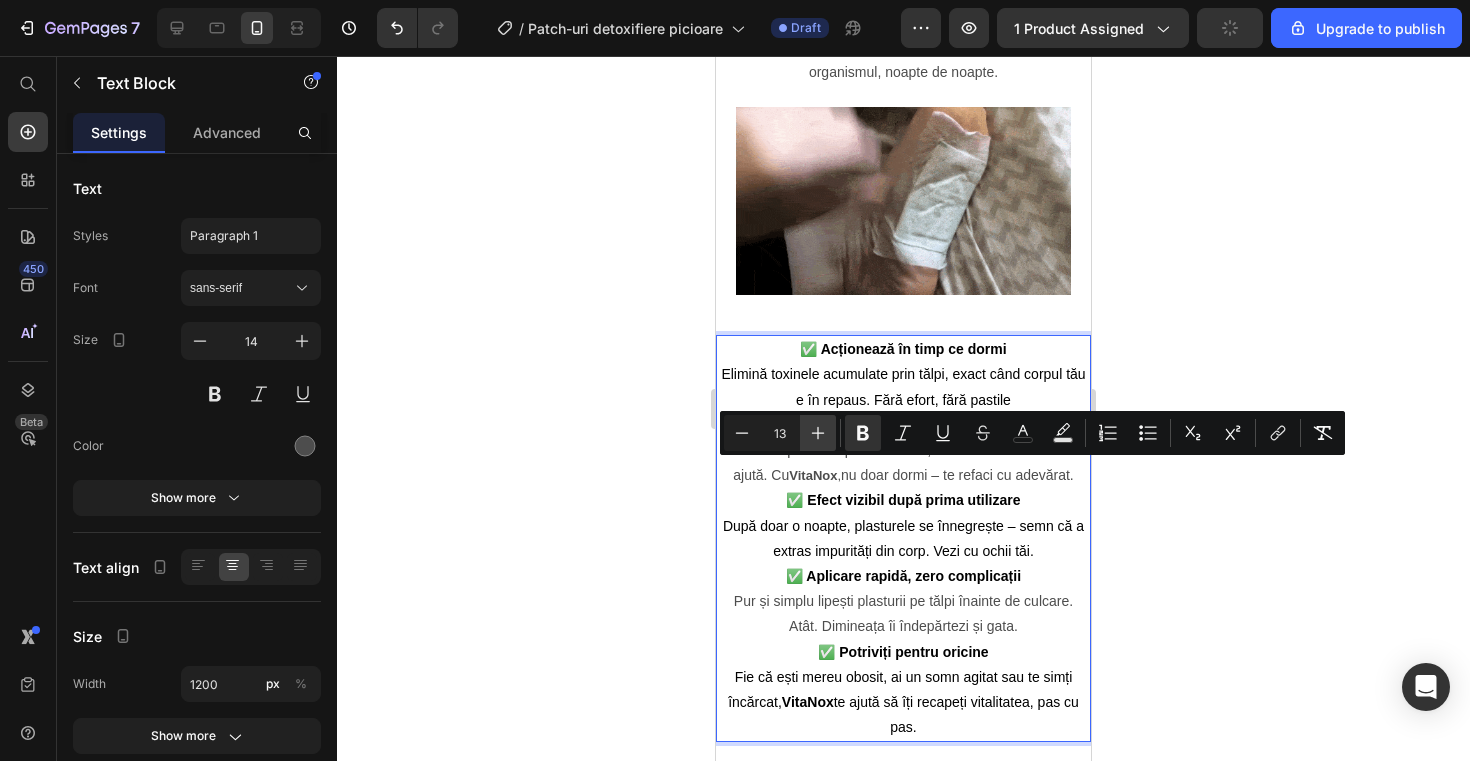 click 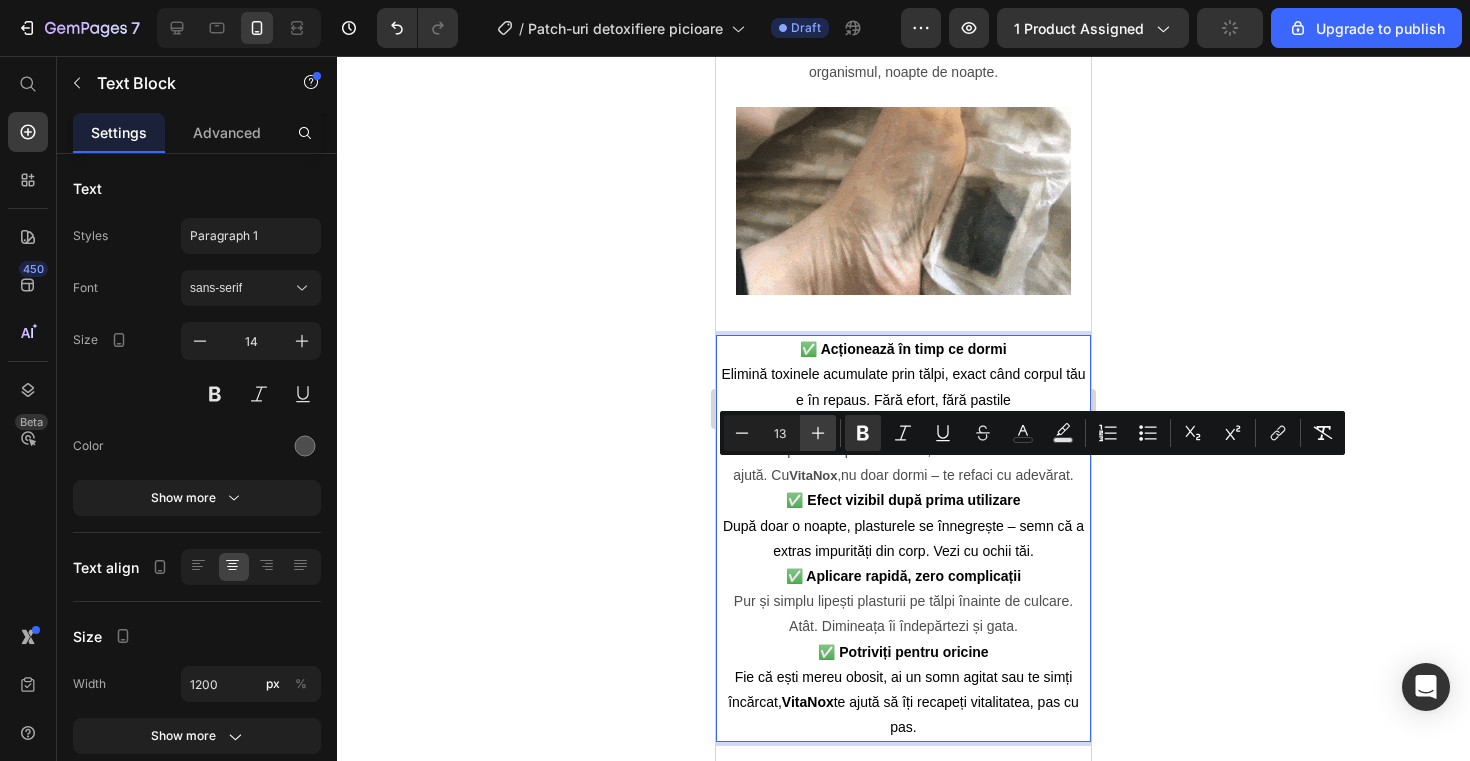 type on "14" 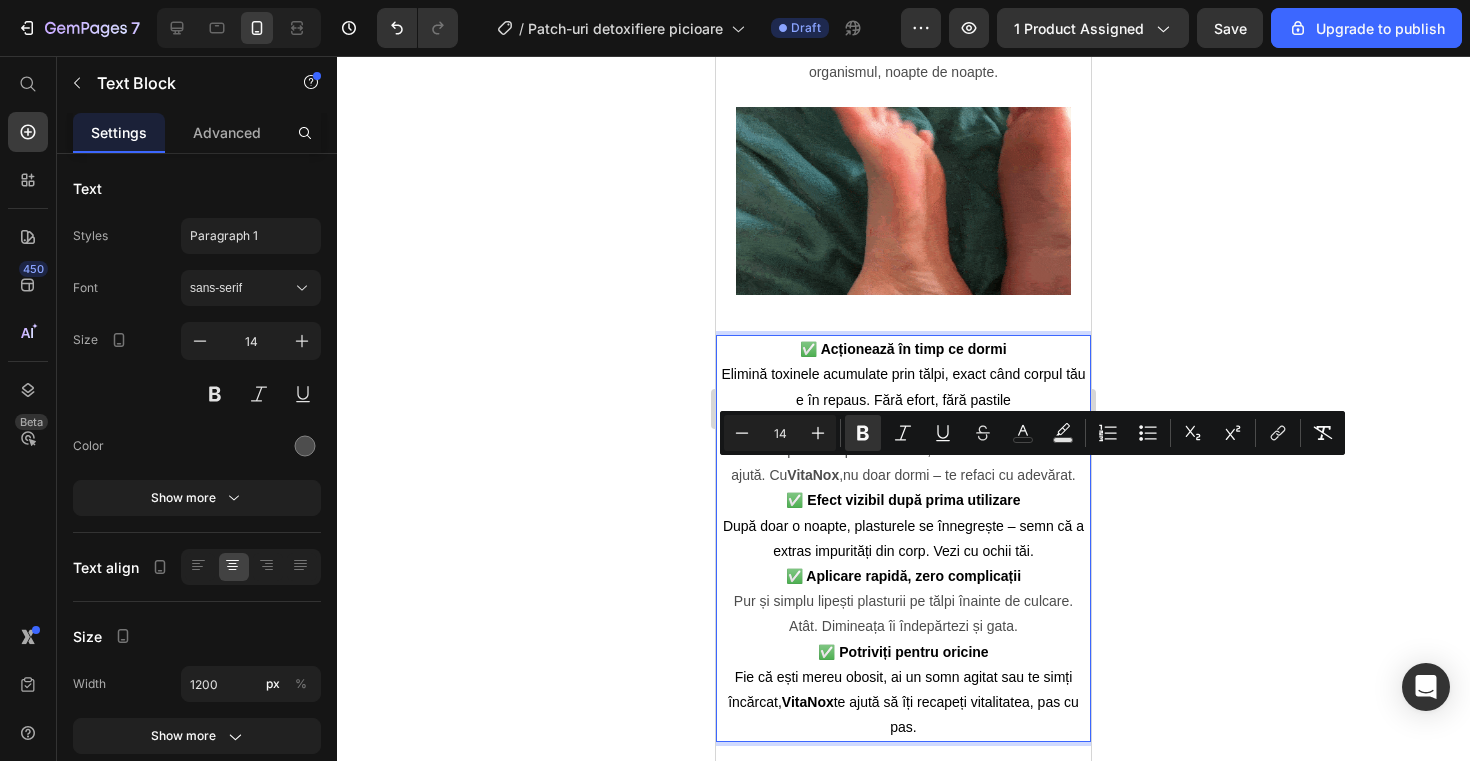 click 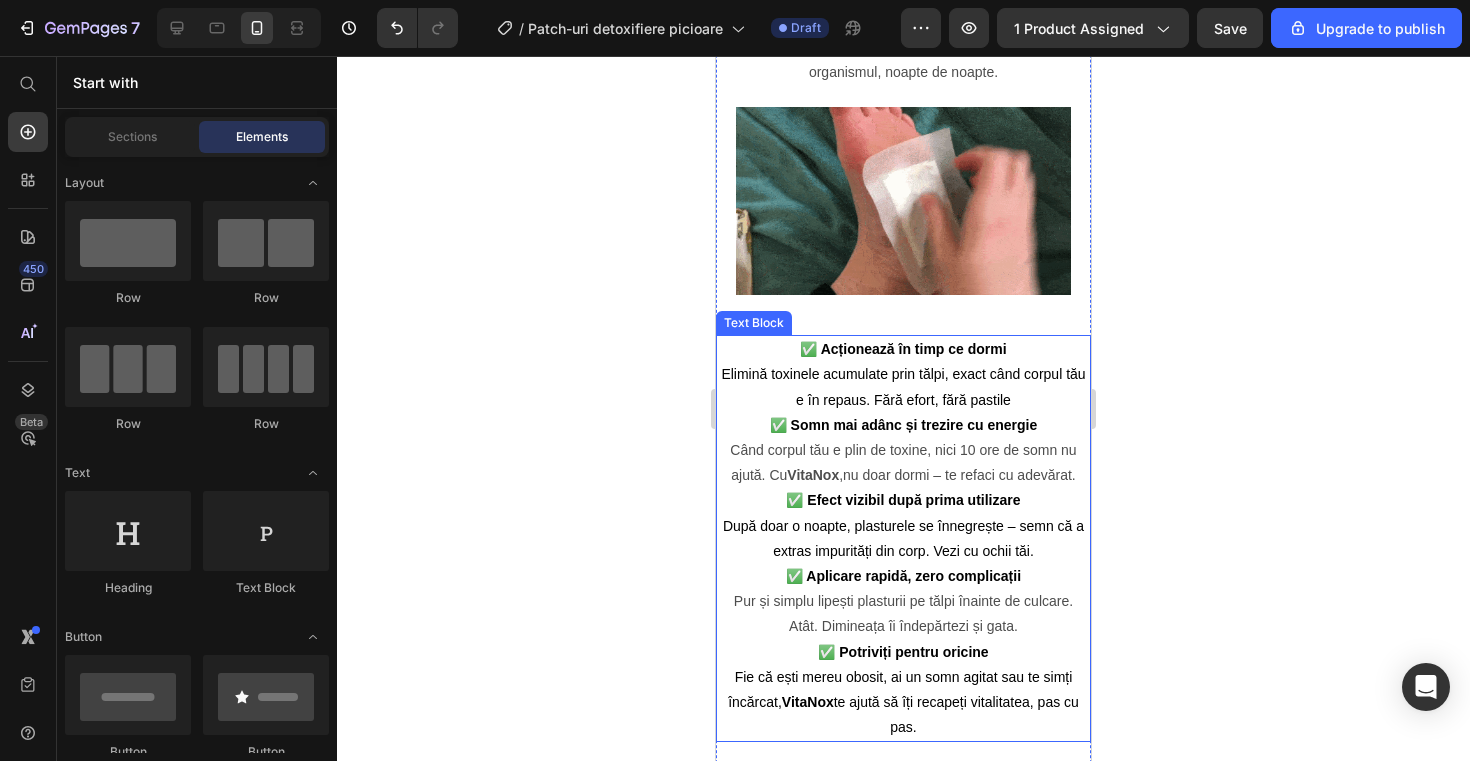click on "✅ Efect vizibil după prima utilizare" at bounding box center [903, 500] 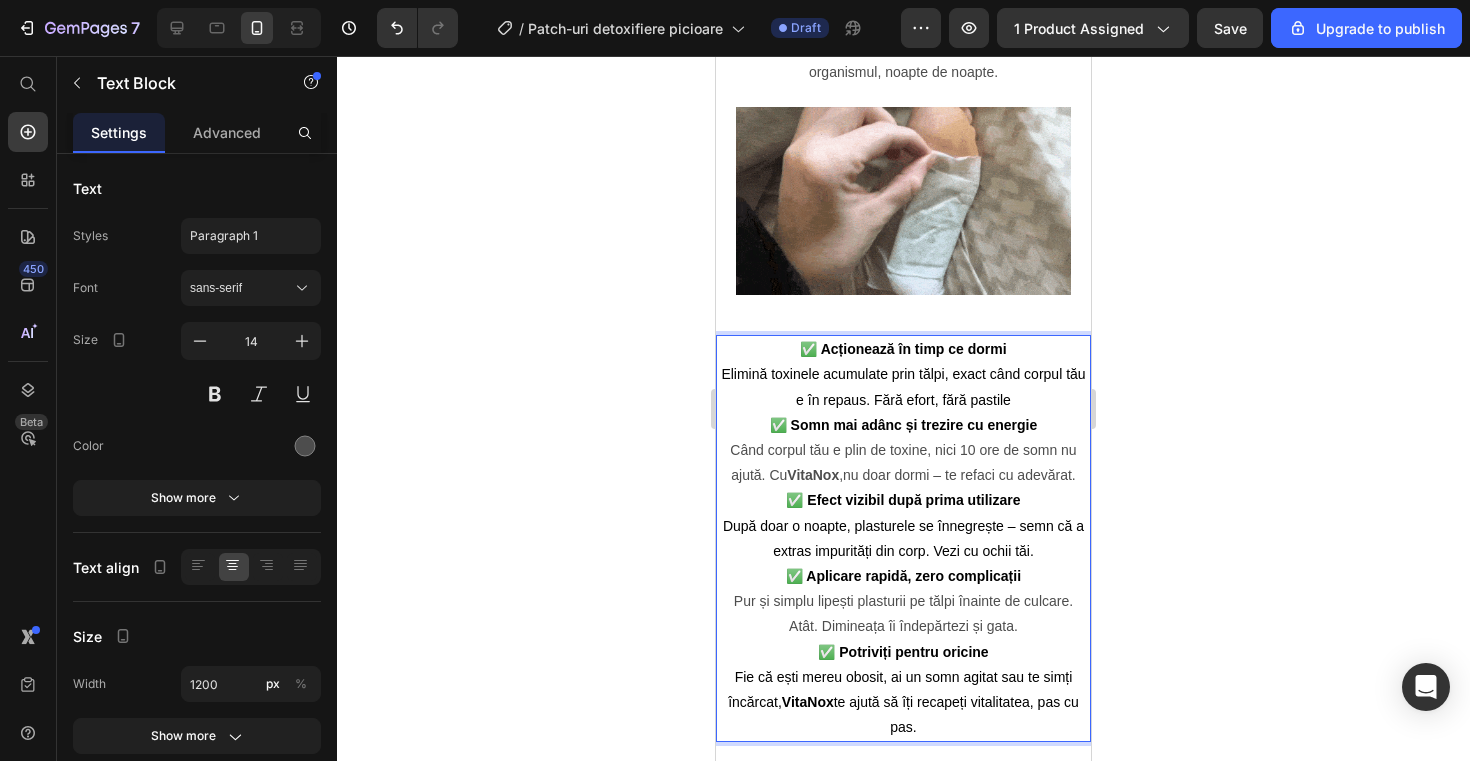 click 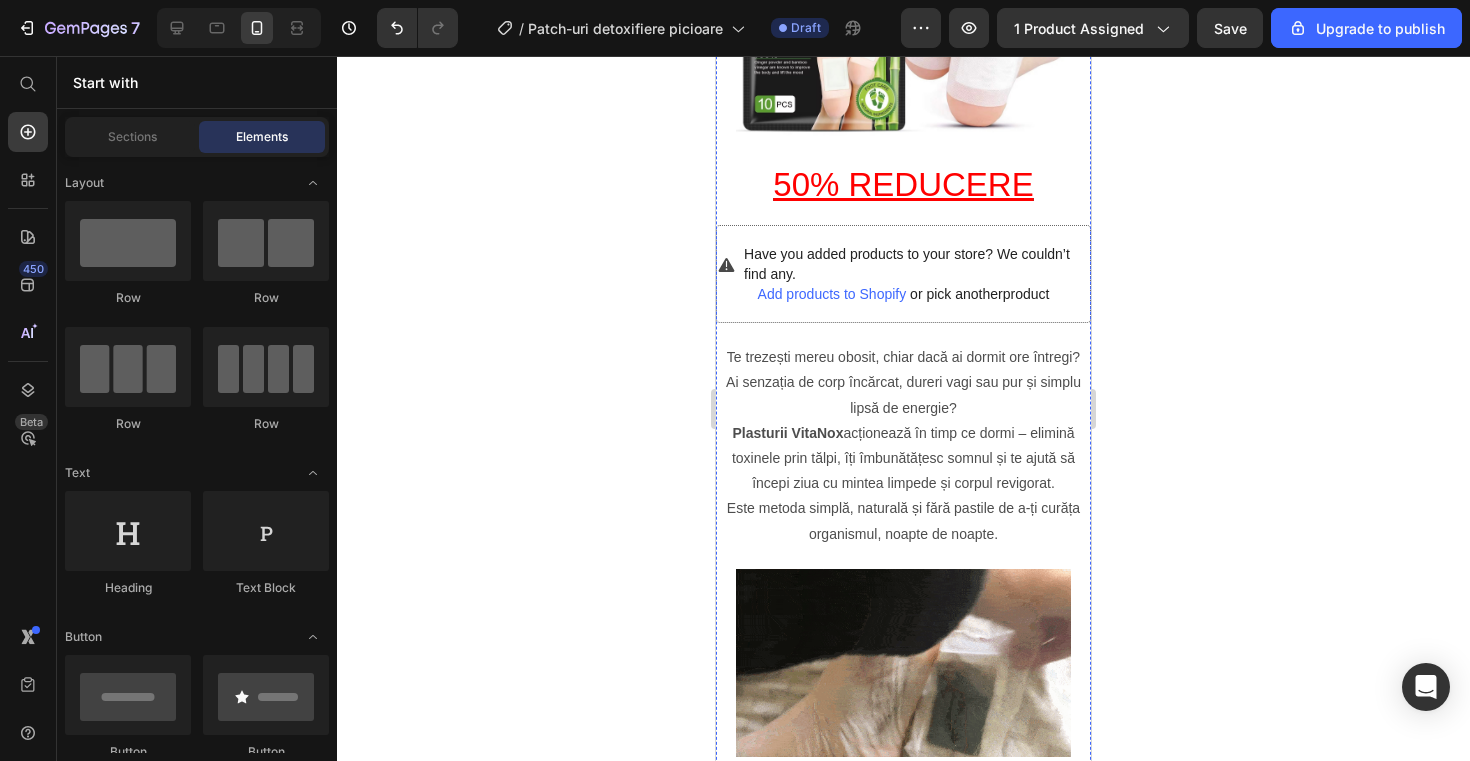 scroll, scrollTop: 360, scrollLeft: 0, axis: vertical 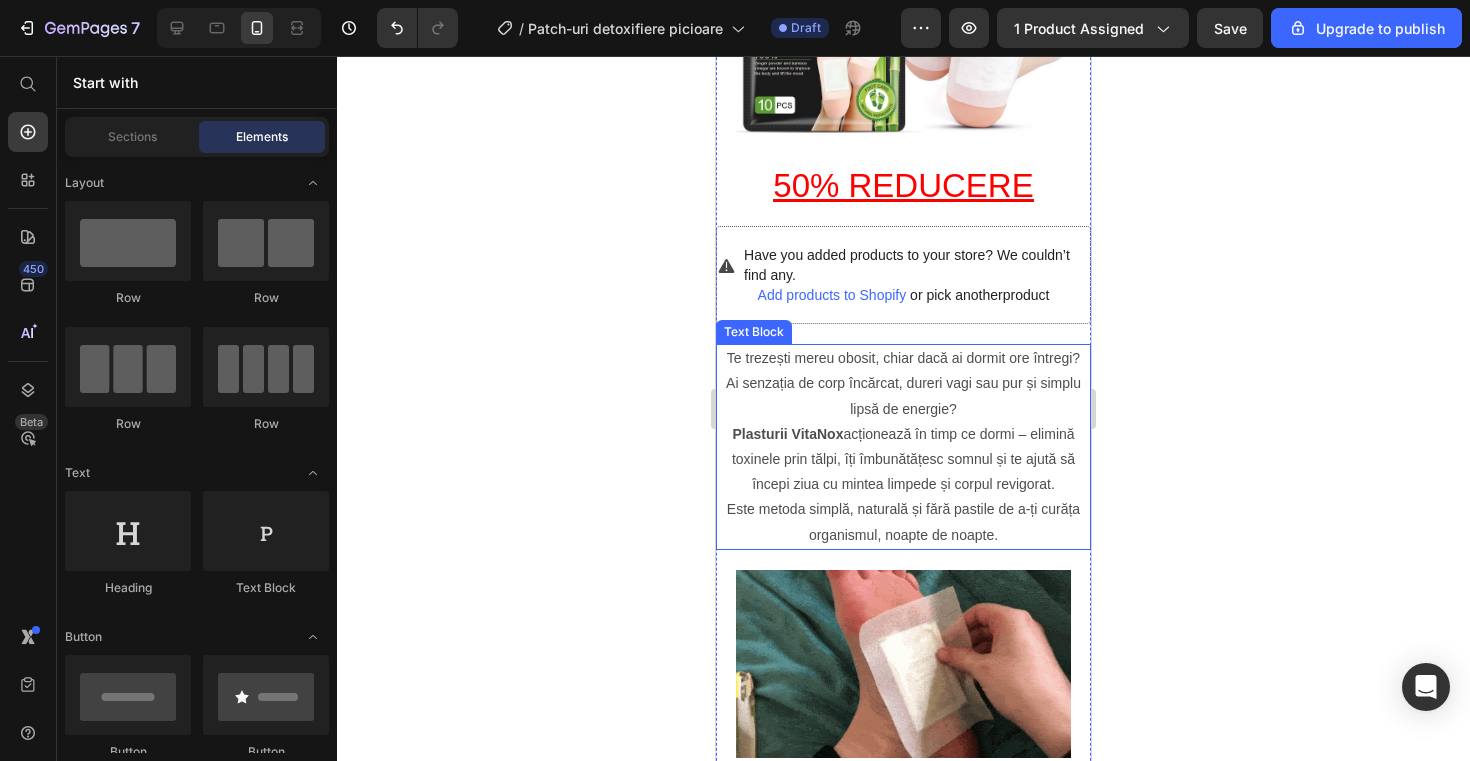 click 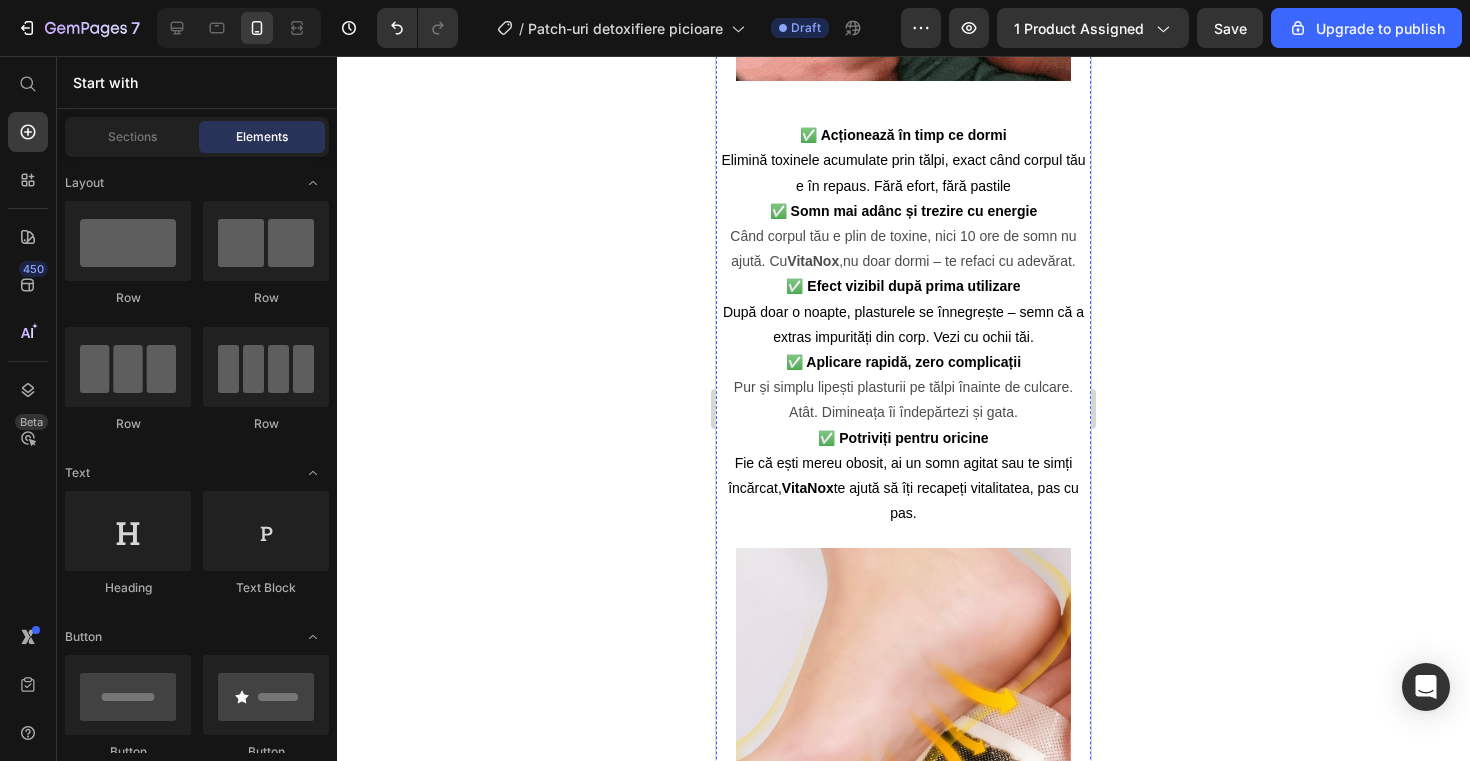 scroll, scrollTop: 1039, scrollLeft: 0, axis: vertical 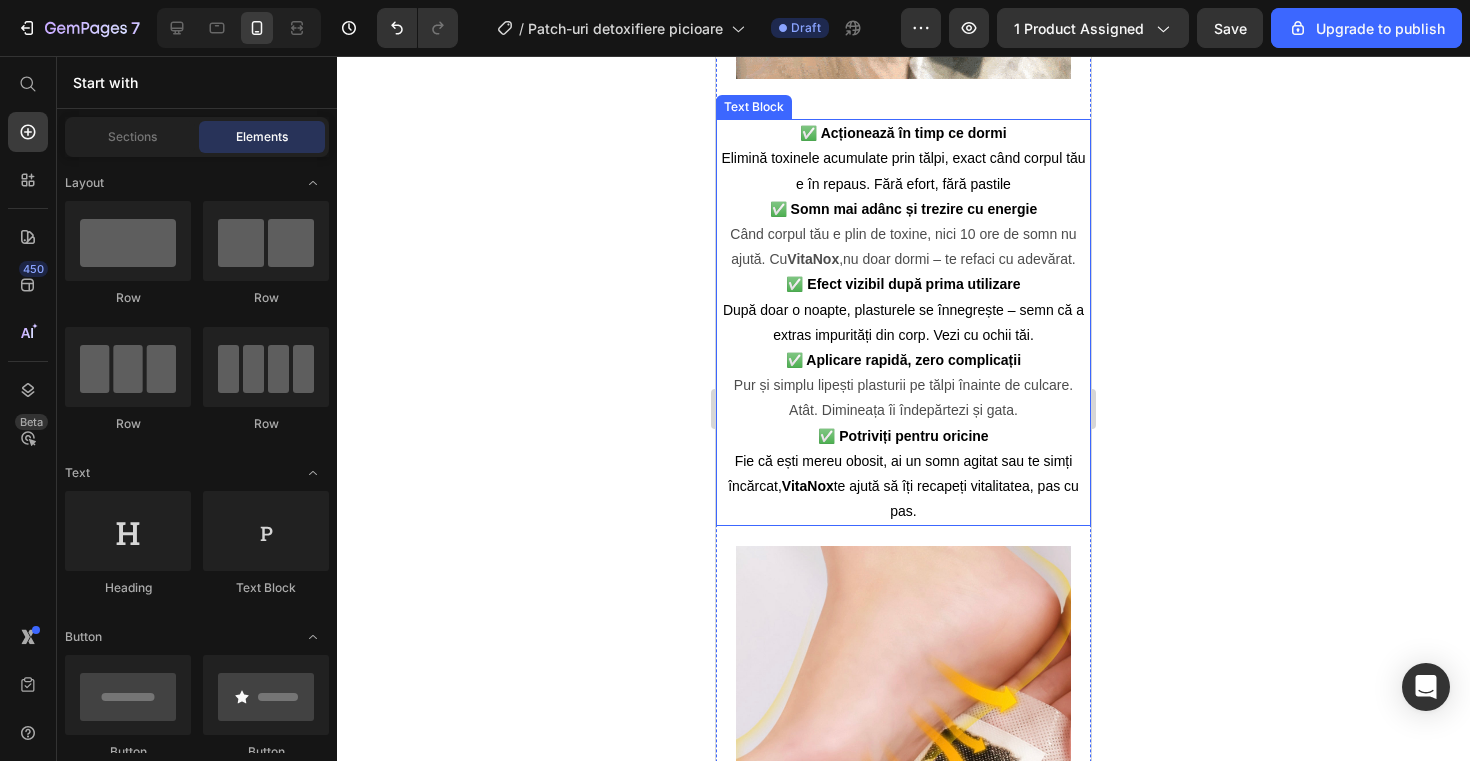 click 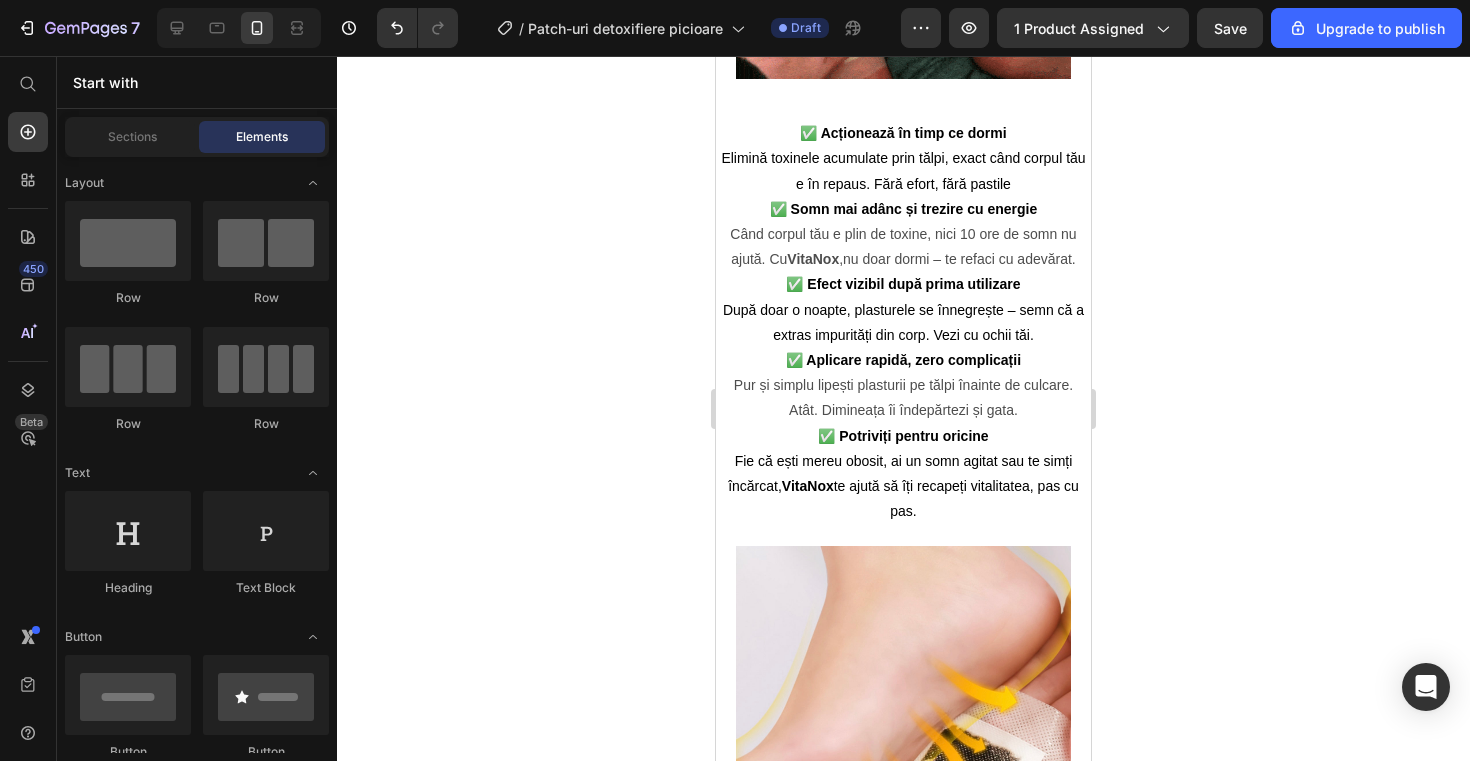 click 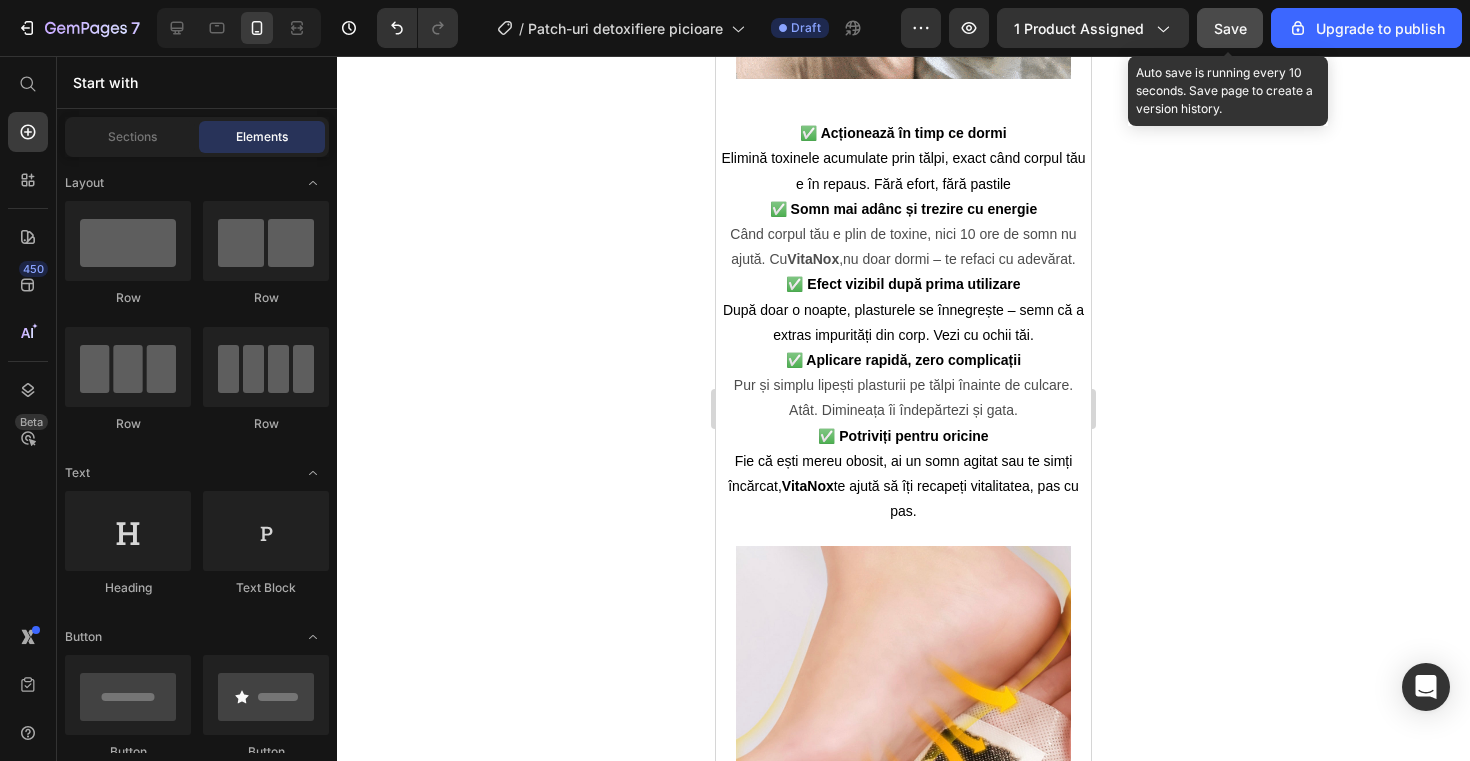click on "Save" at bounding box center (1230, 28) 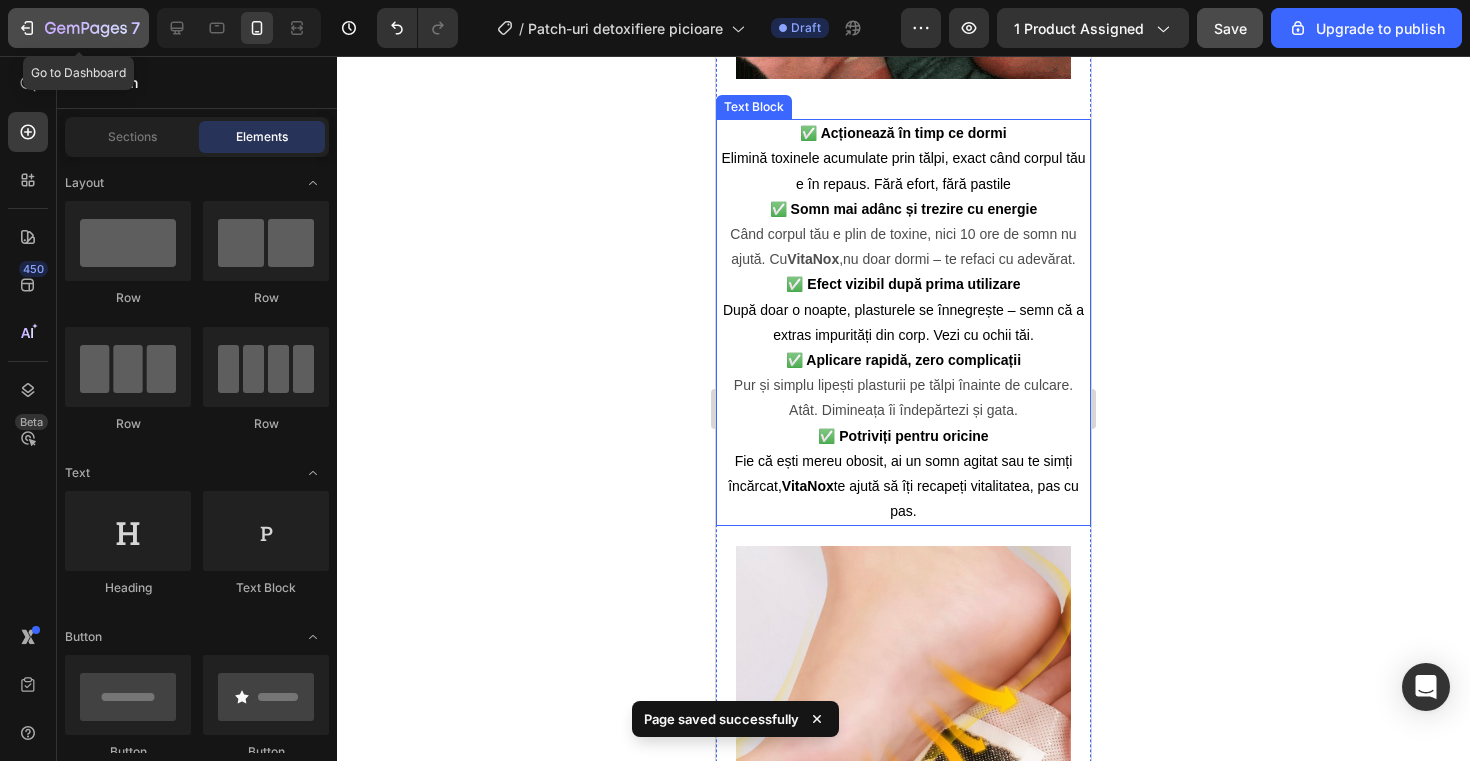click 